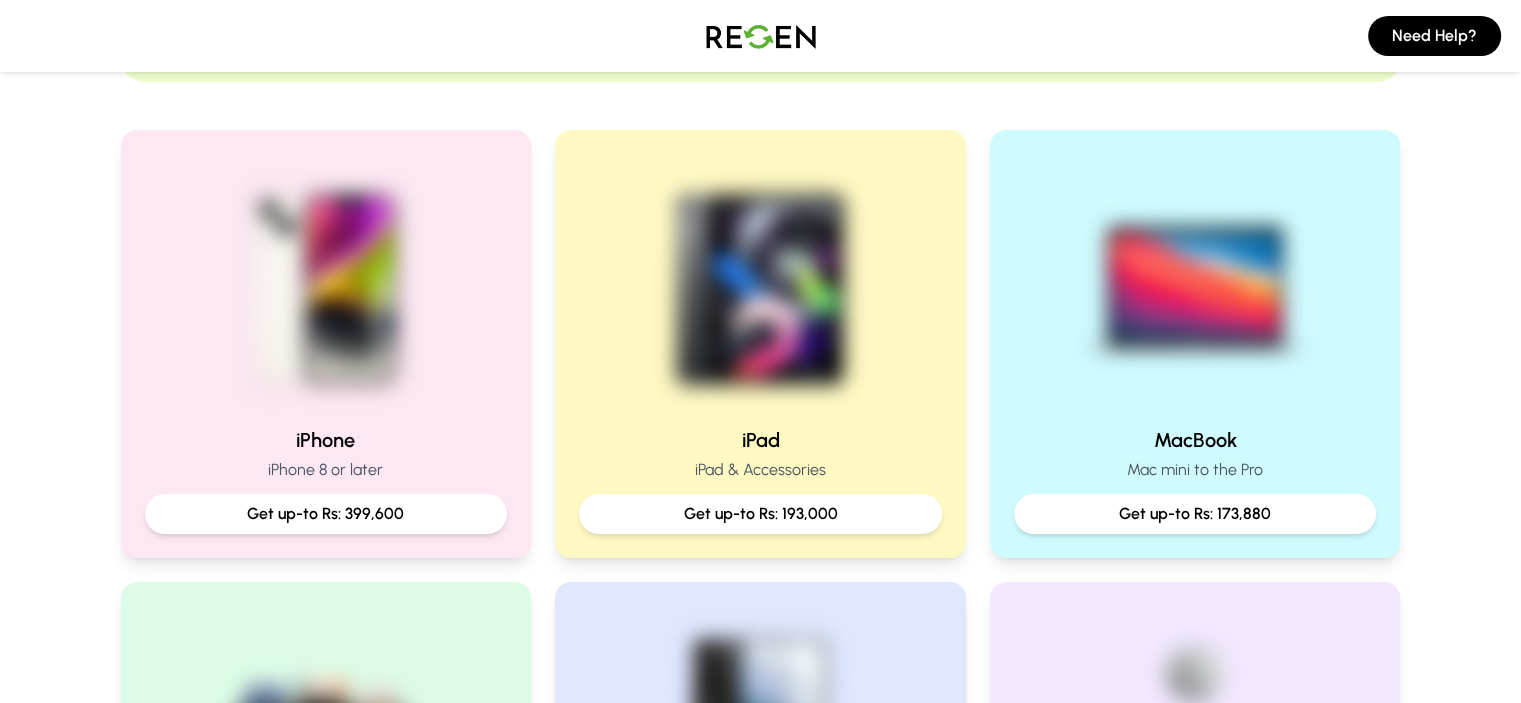 scroll, scrollTop: 400, scrollLeft: 0, axis: vertical 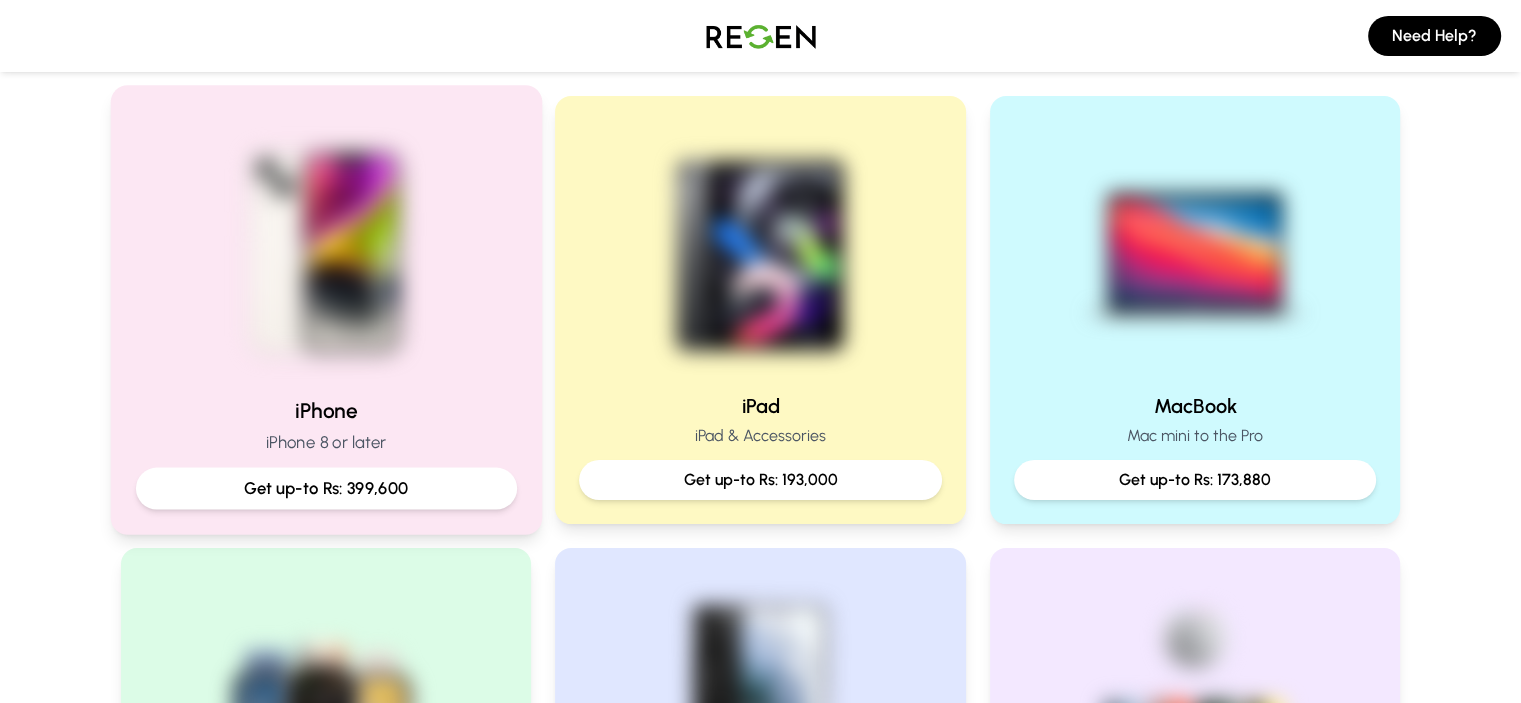 click on "Get up-to Rs: 399,600" at bounding box center (325, 488) 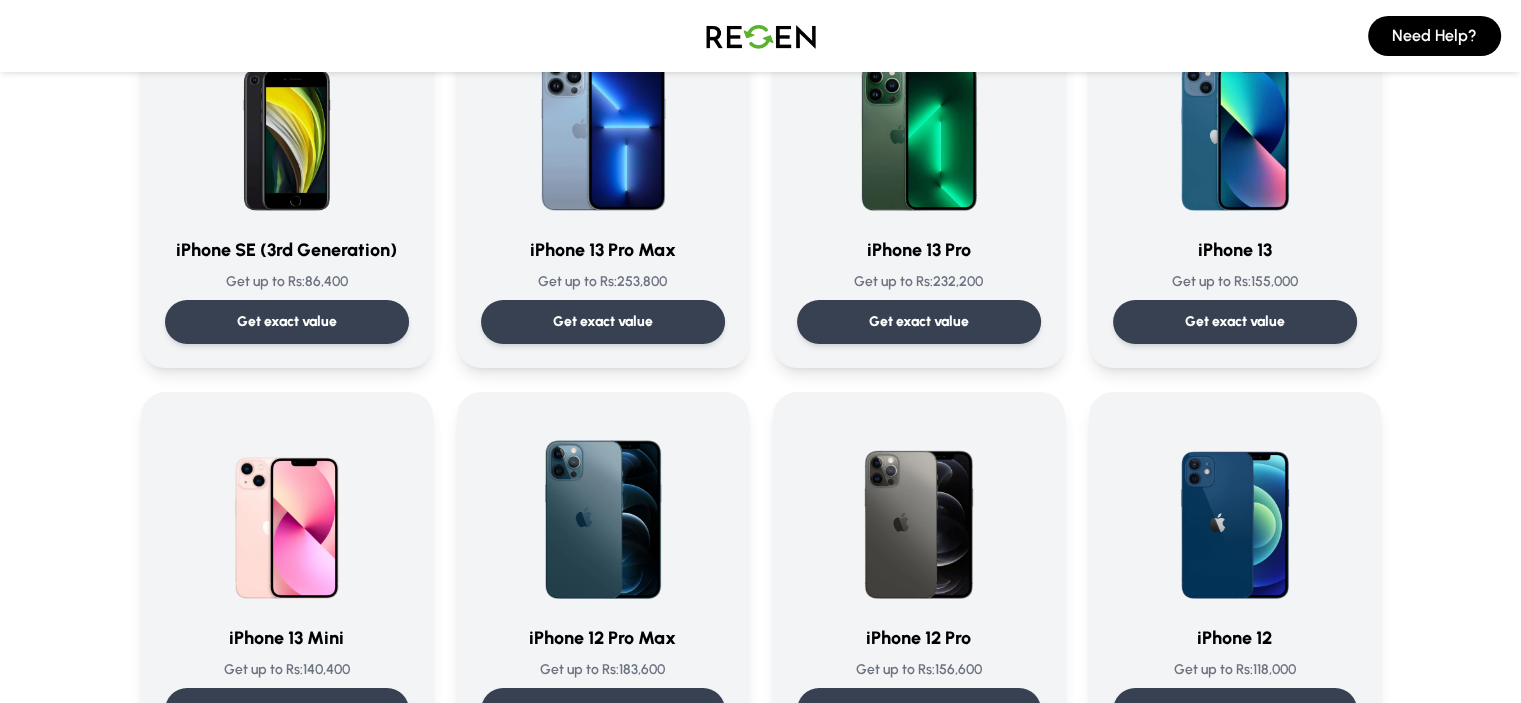 scroll, scrollTop: 1200, scrollLeft: 0, axis: vertical 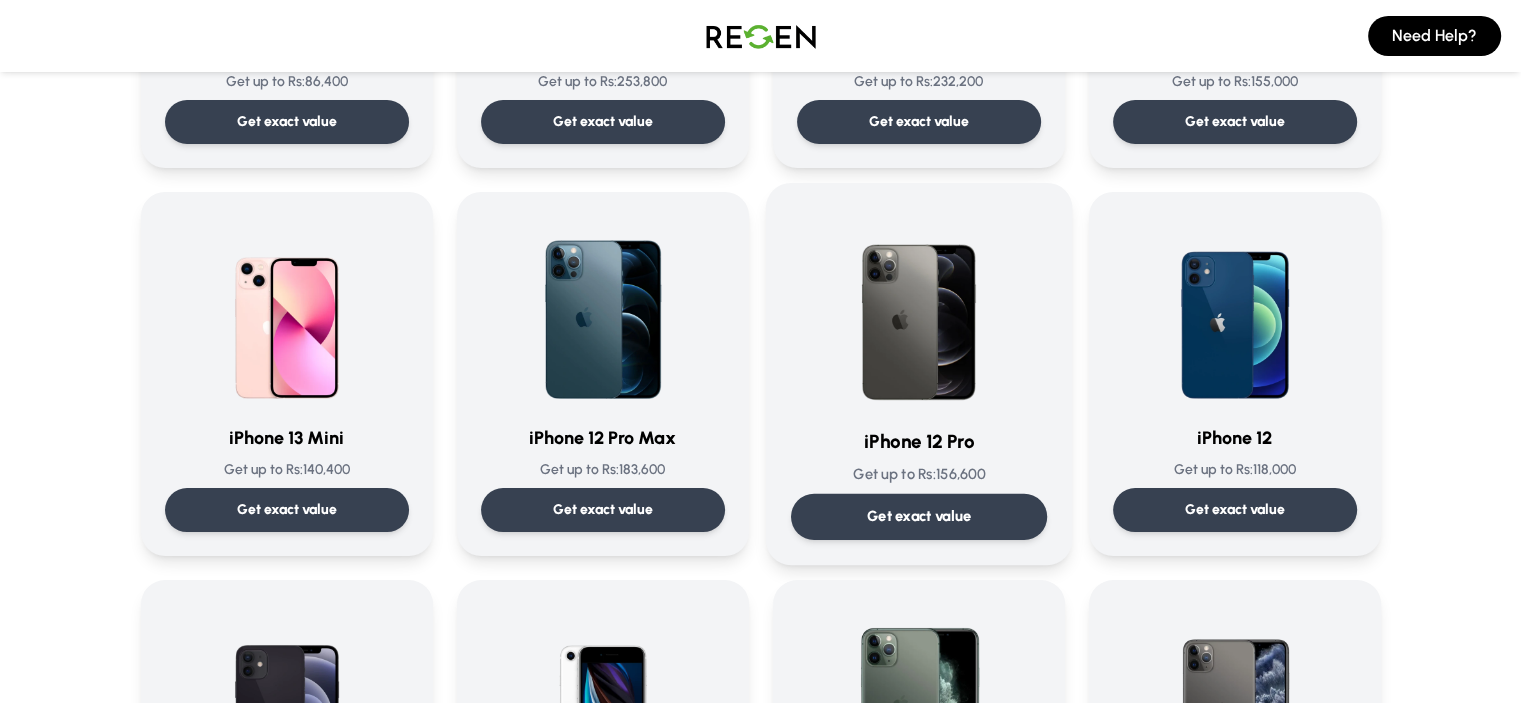 click on "Get exact value" at bounding box center (918, 517) 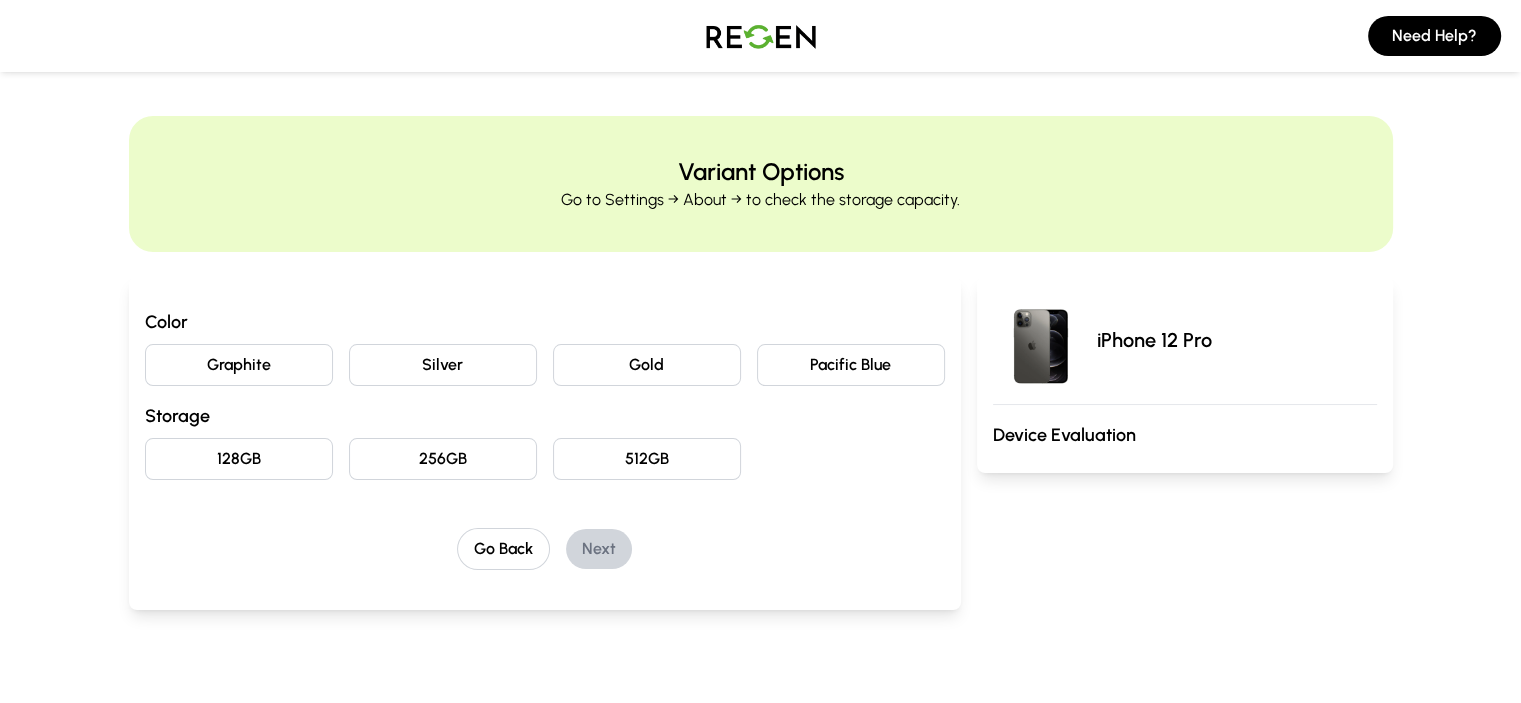 click on "Graphite" at bounding box center [239, 365] 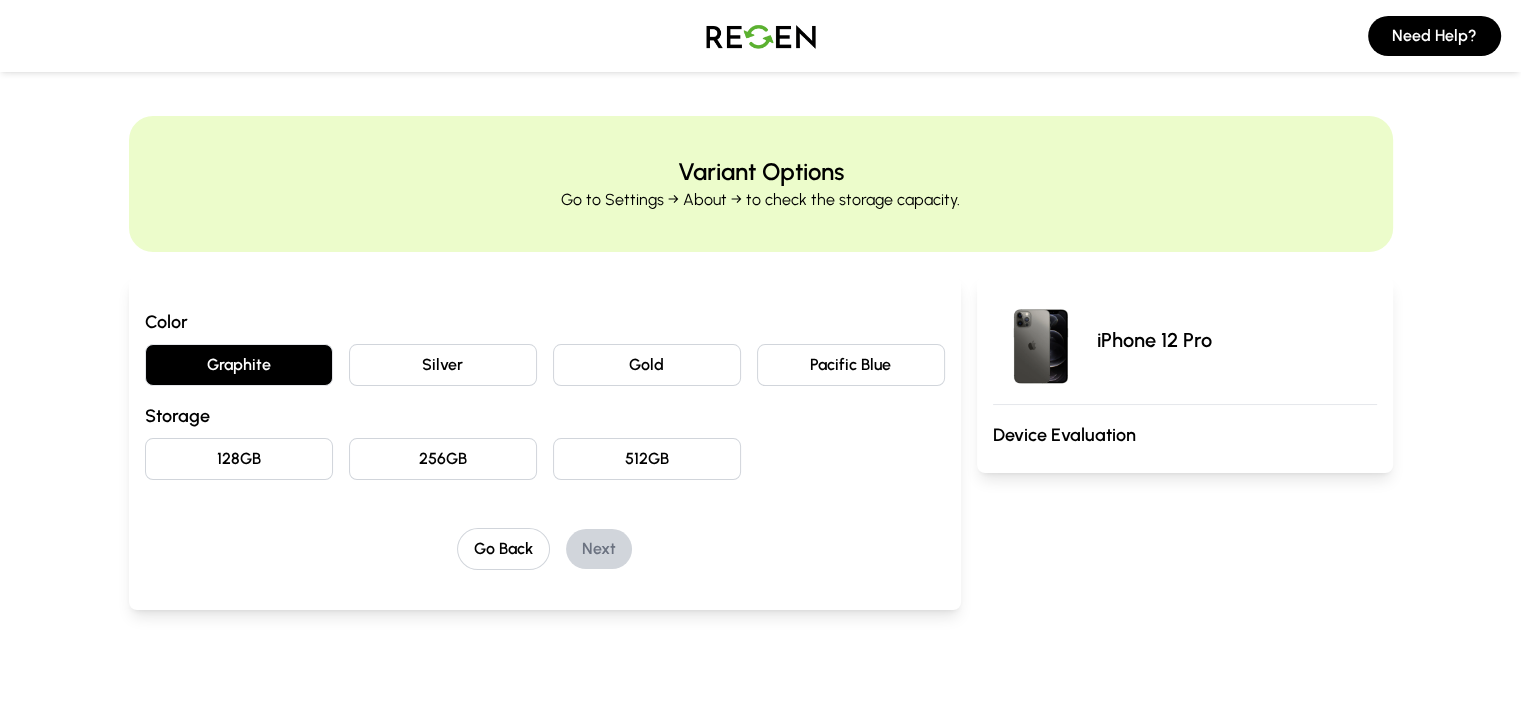 click on "256GB" at bounding box center (443, 459) 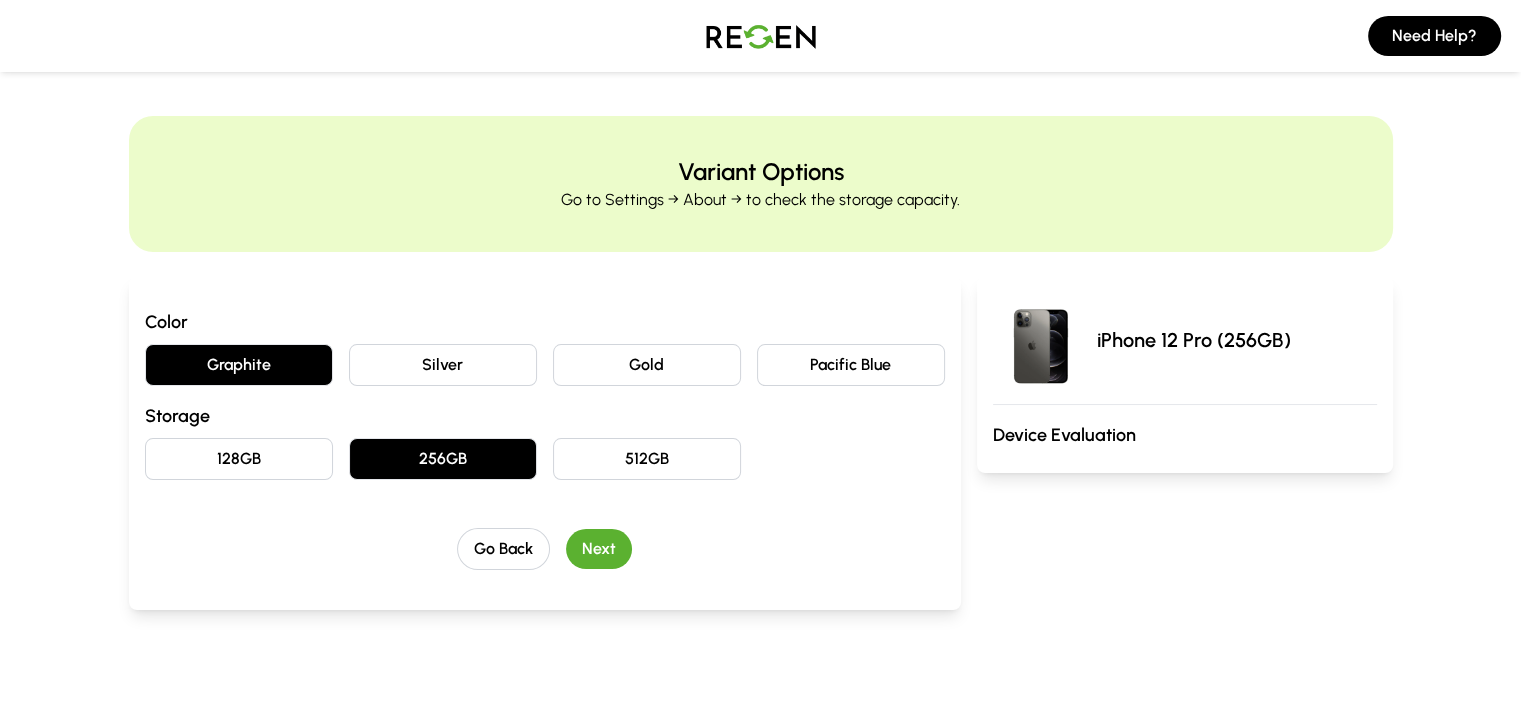 click on "Next" at bounding box center [599, 549] 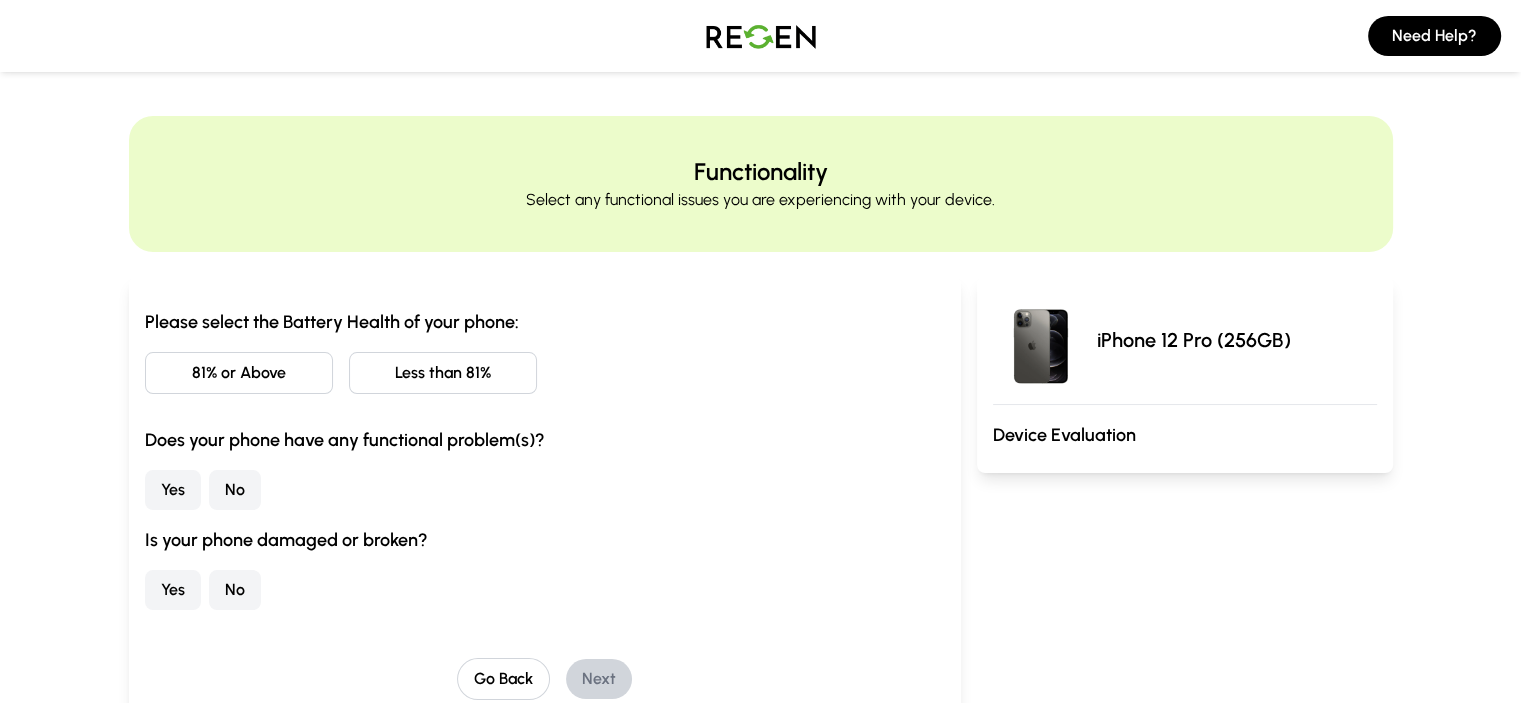 click on "Less than 81%" at bounding box center [443, 373] 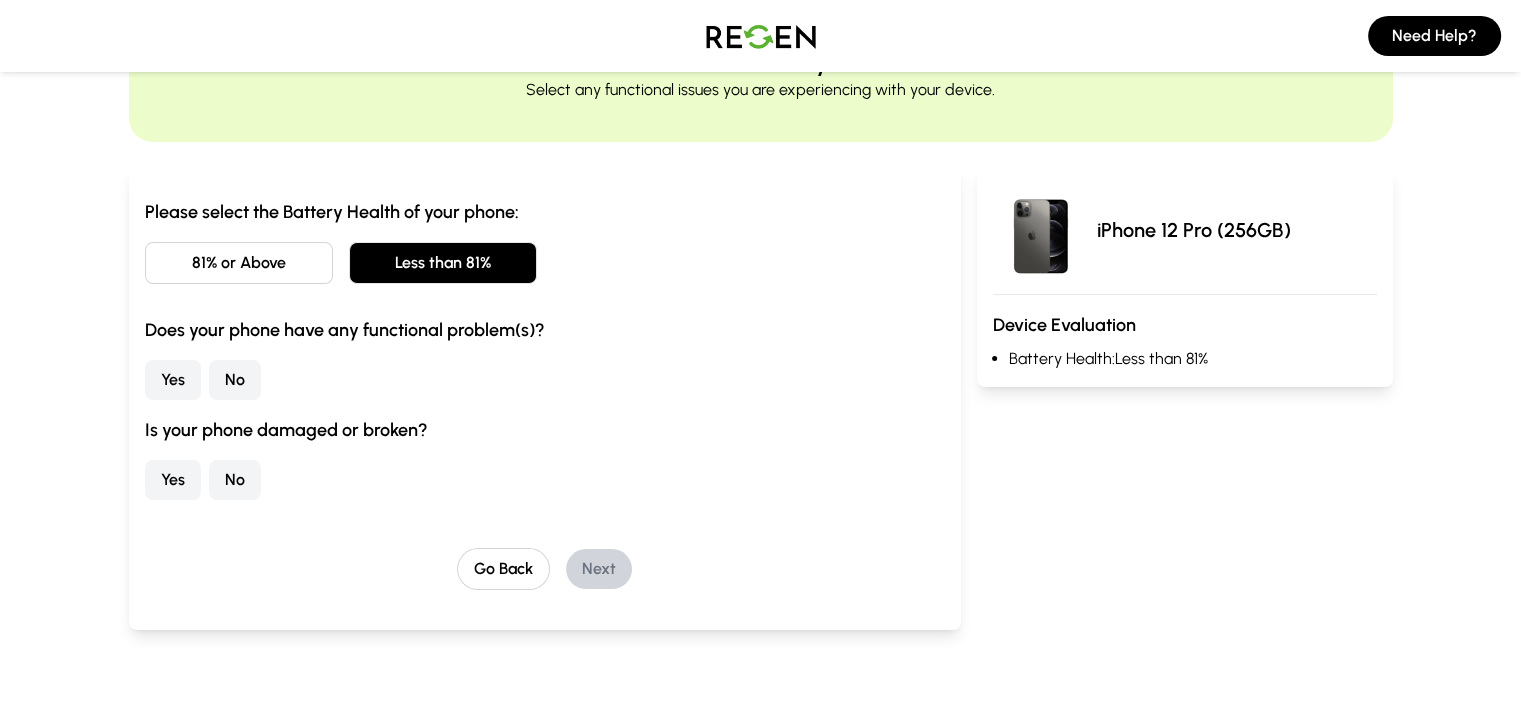 scroll, scrollTop: 300, scrollLeft: 0, axis: vertical 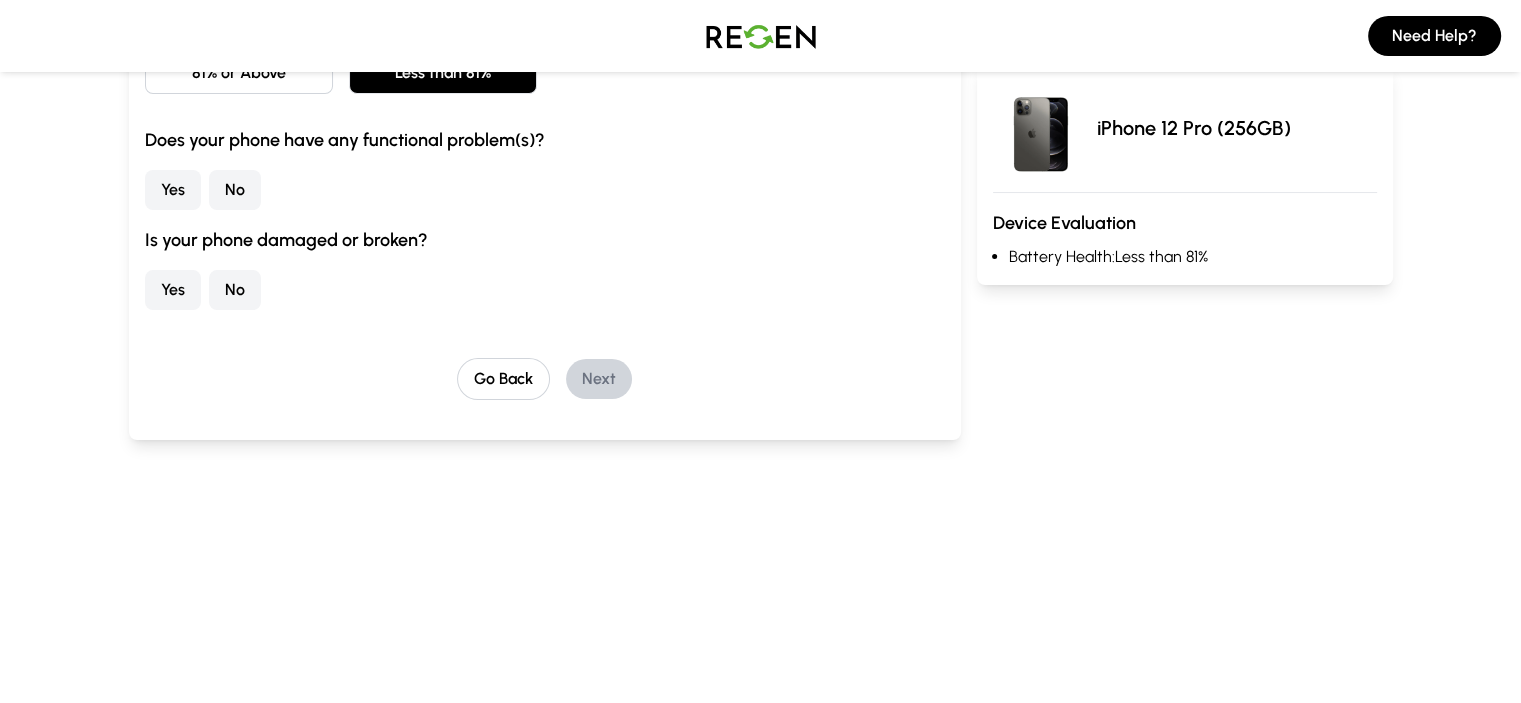 click on "No" at bounding box center (235, 190) 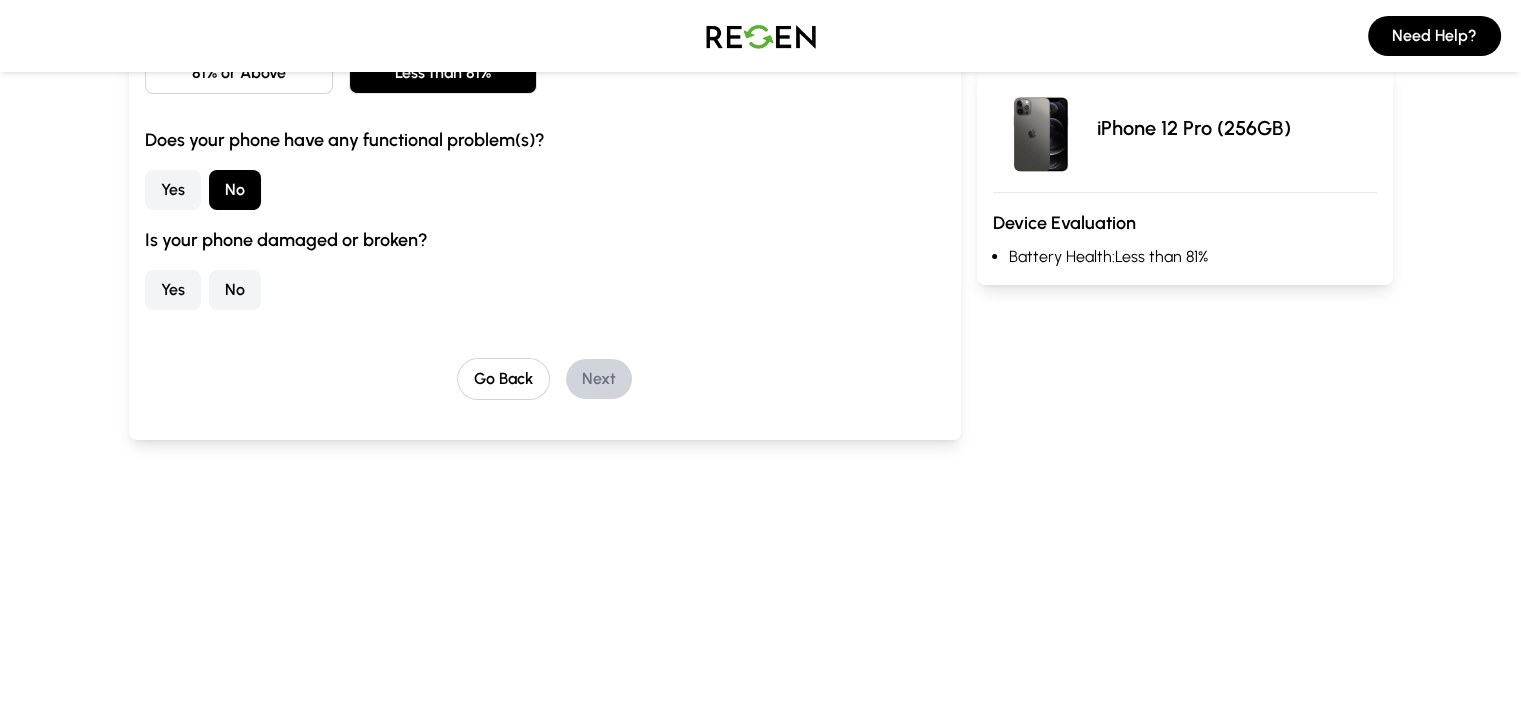 click on "No" at bounding box center (235, 290) 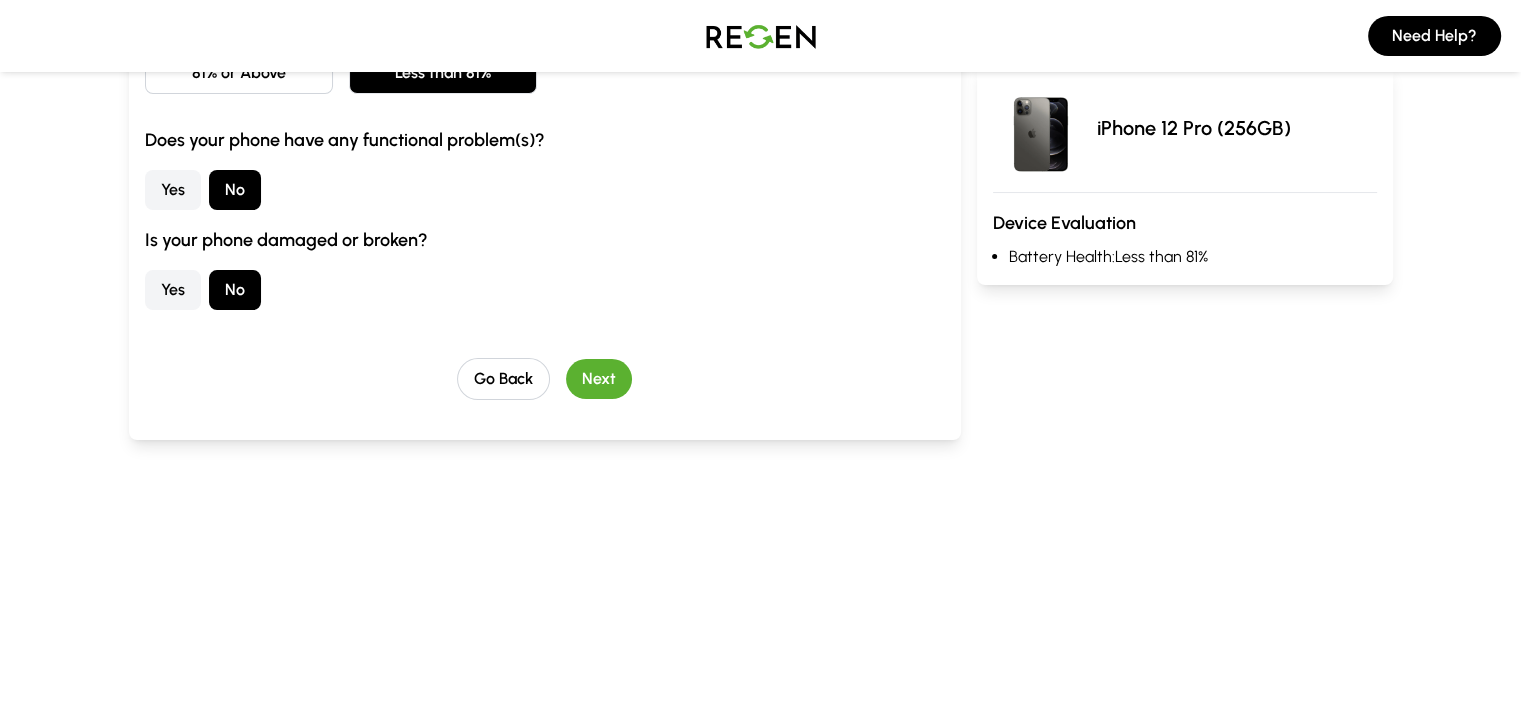 click on "Next" at bounding box center [599, 379] 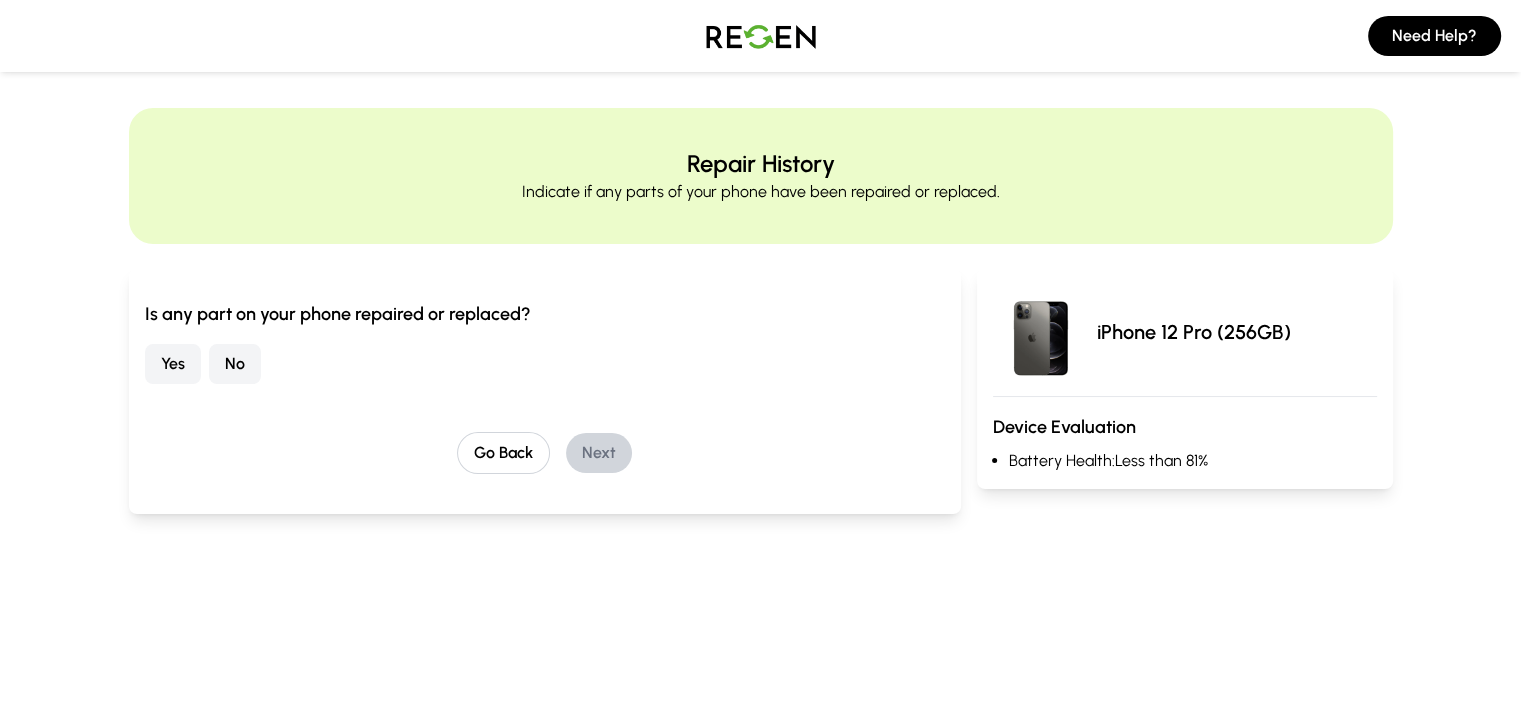 scroll, scrollTop: 0, scrollLeft: 0, axis: both 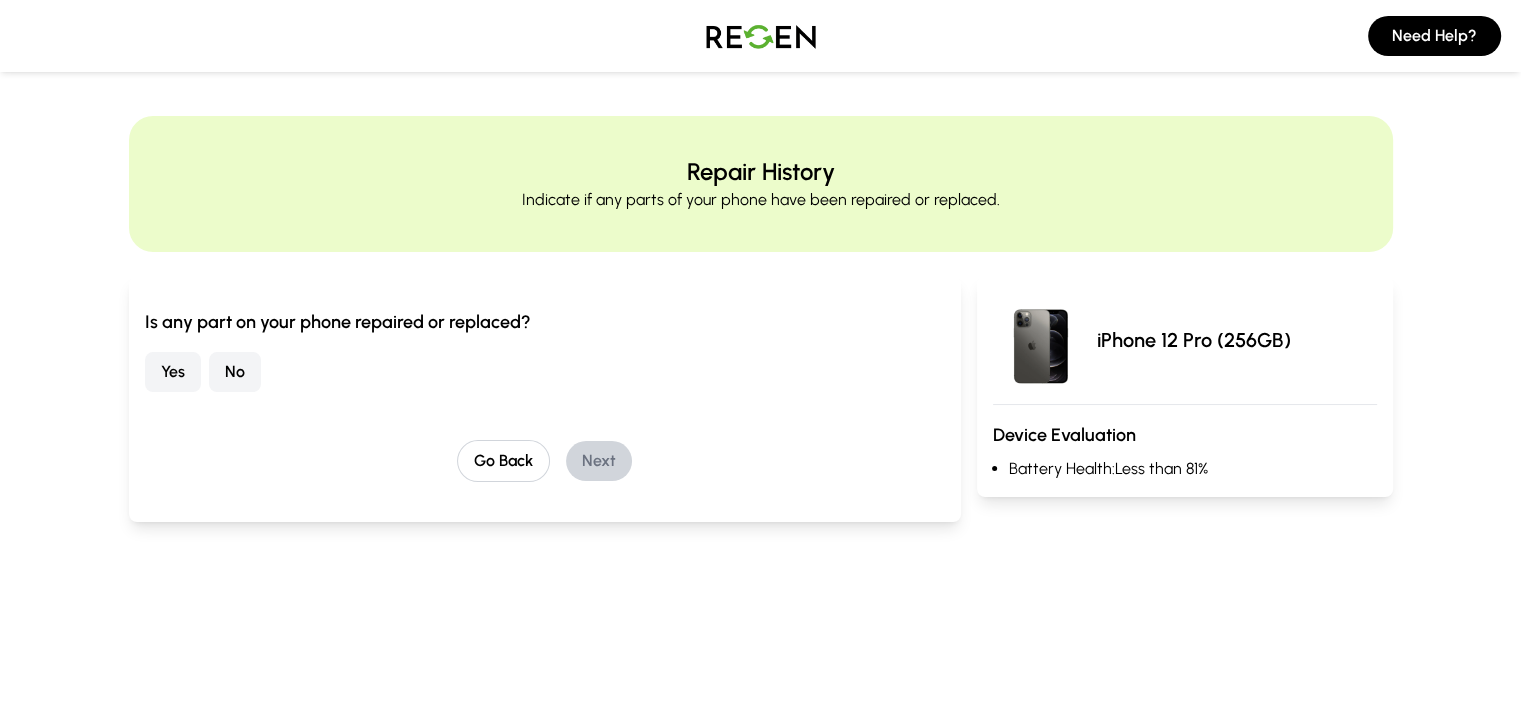 click on "No" at bounding box center [235, 372] 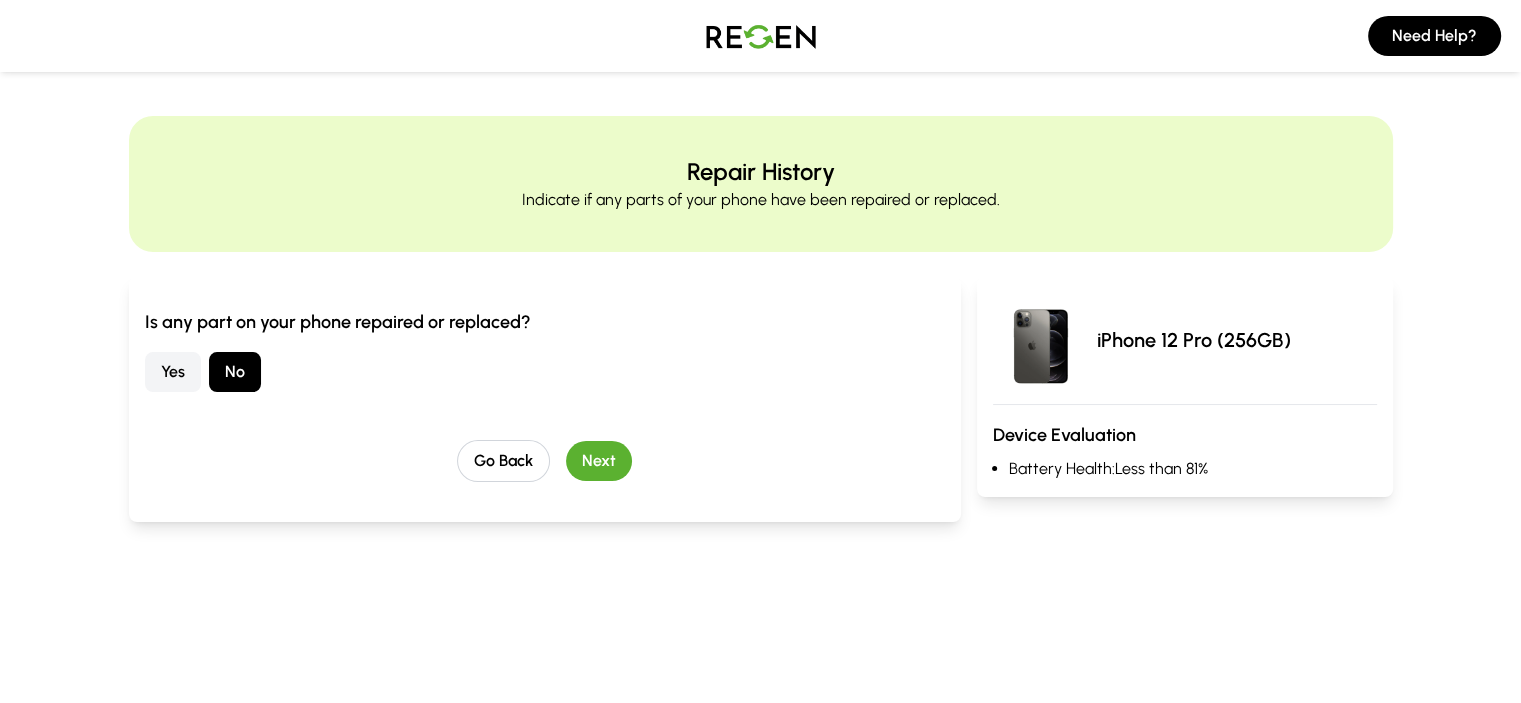click on "Next" at bounding box center [599, 461] 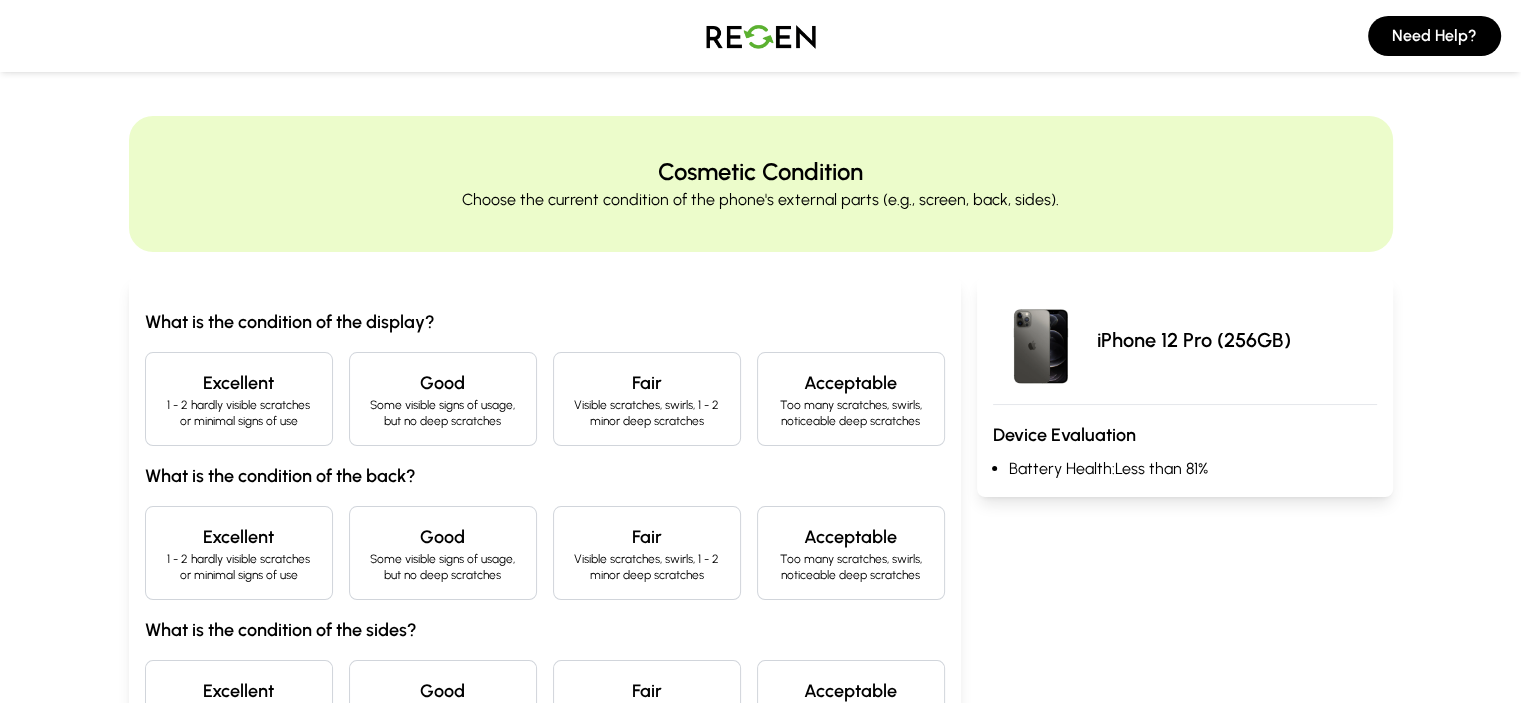 click on "Excellent" at bounding box center [239, 383] 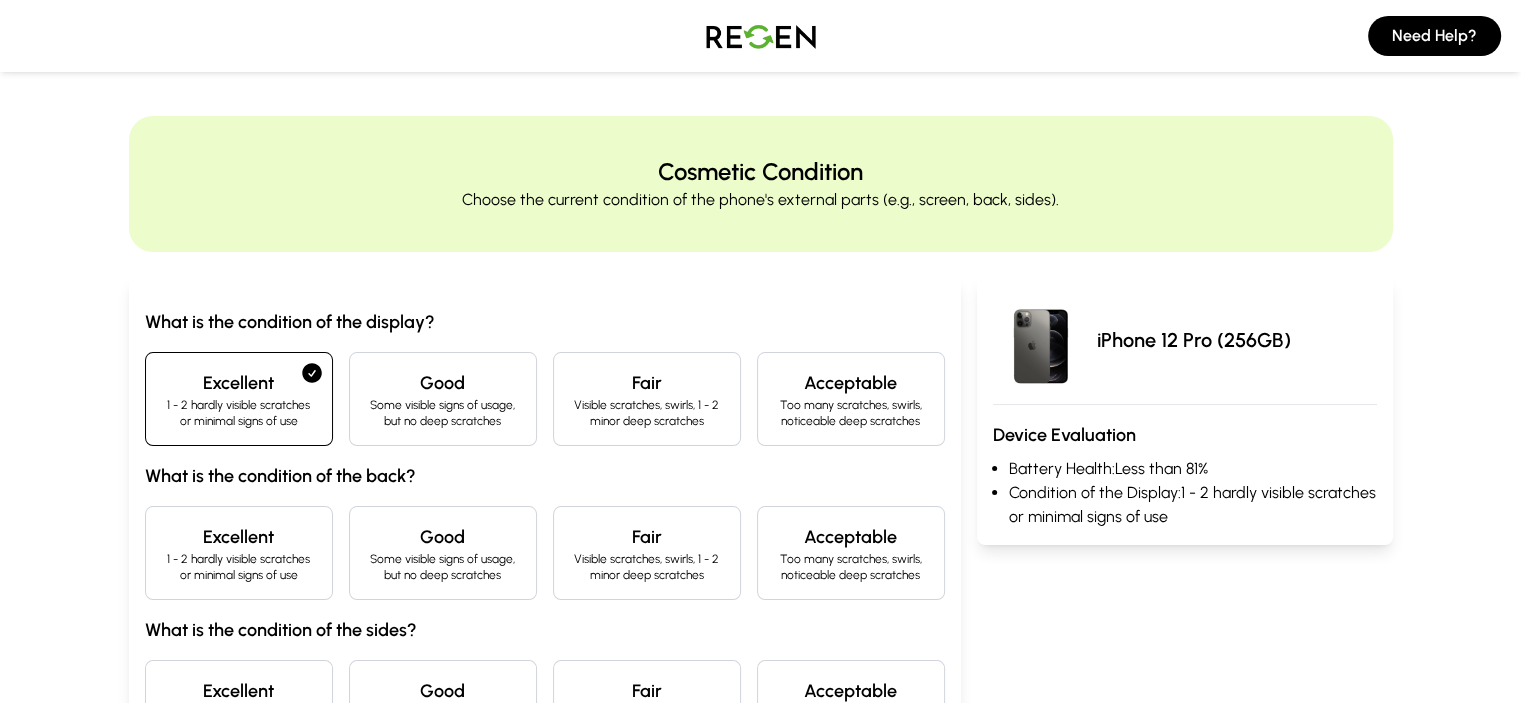 click on "Excellent" at bounding box center (239, 537) 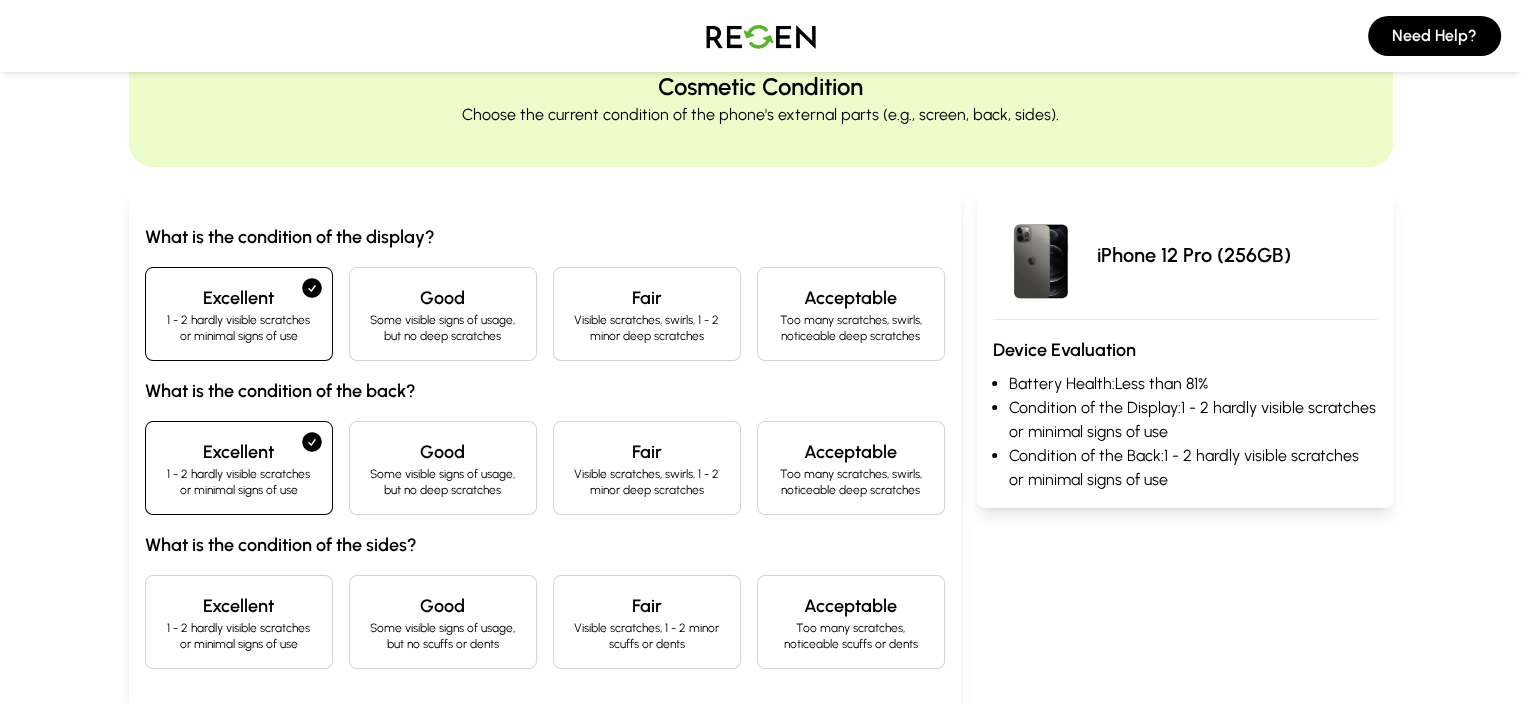 scroll, scrollTop: 200, scrollLeft: 0, axis: vertical 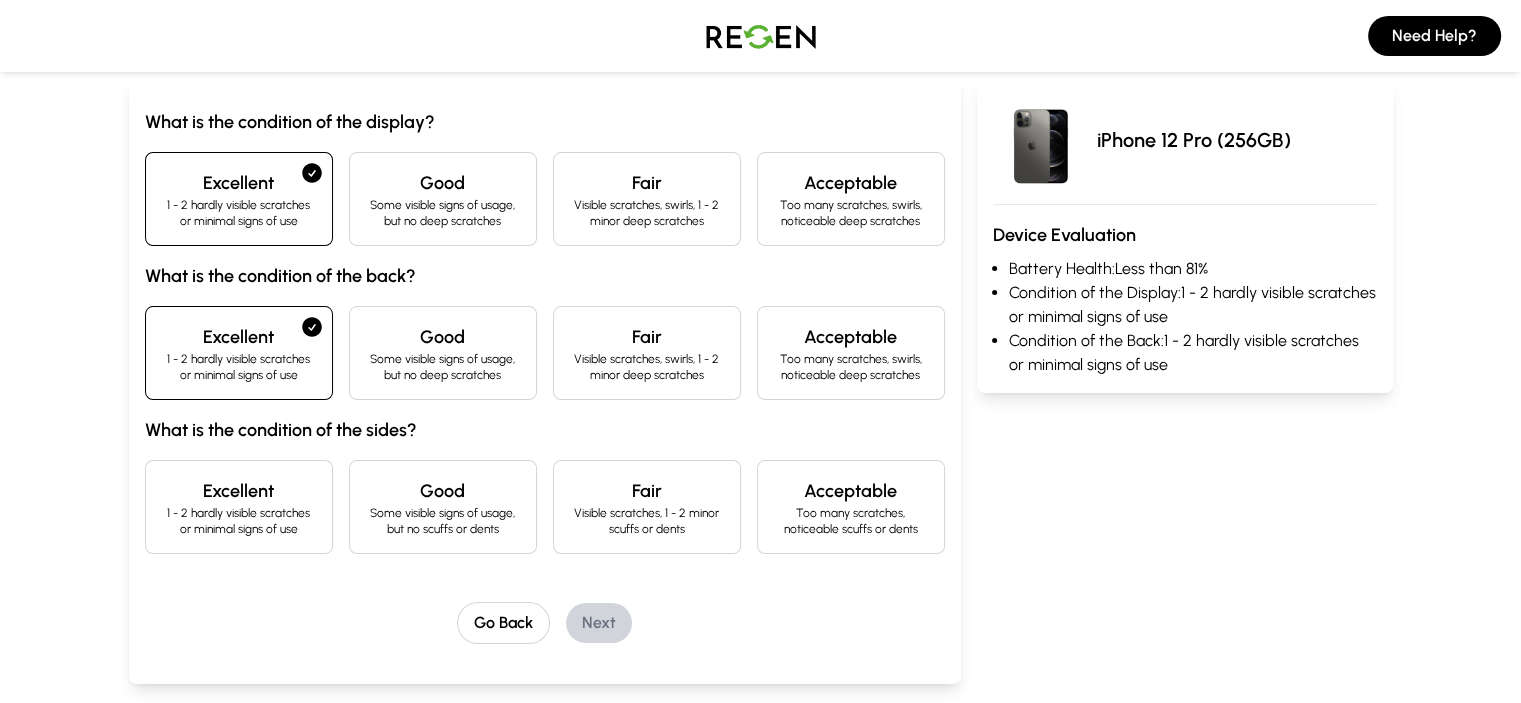 click on "Excellent" at bounding box center [239, 491] 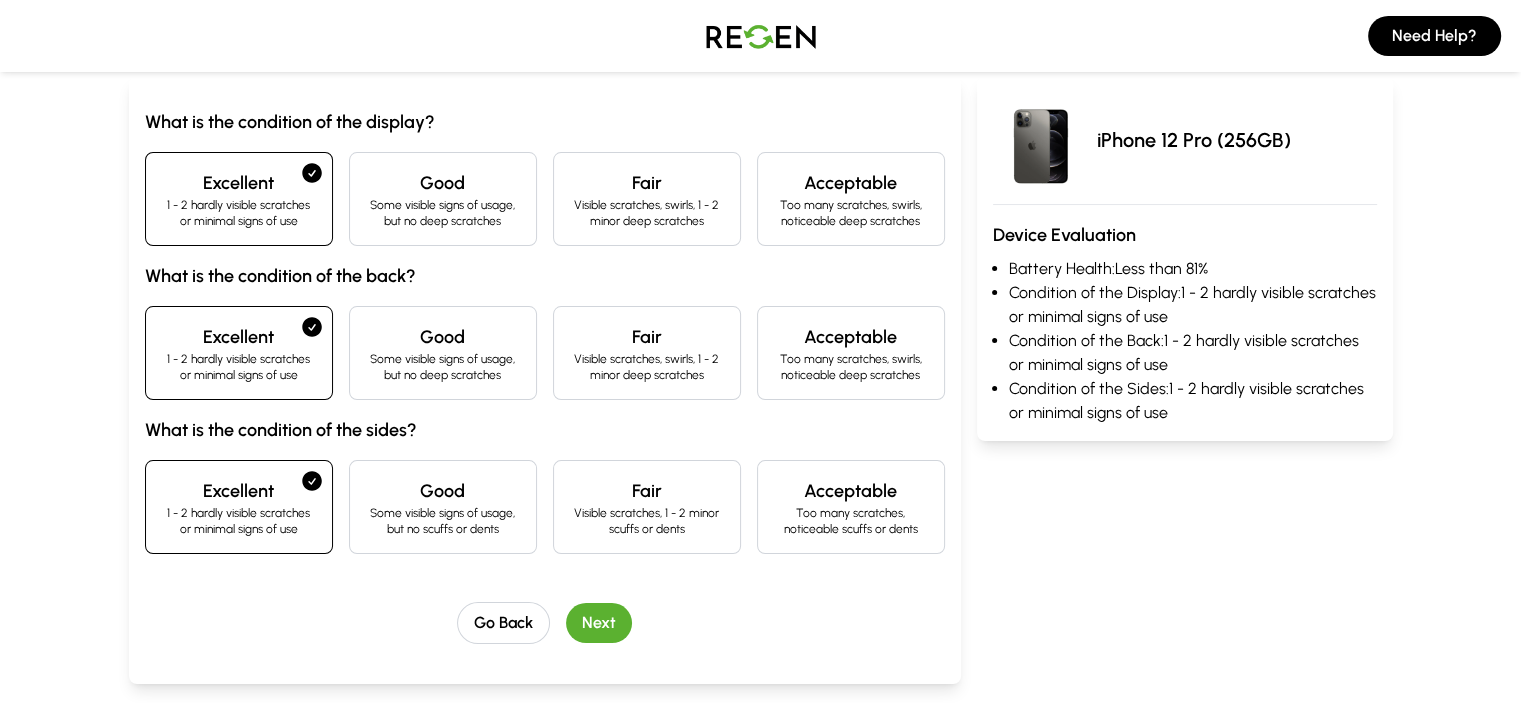 click on "Next" at bounding box center [599, 623] 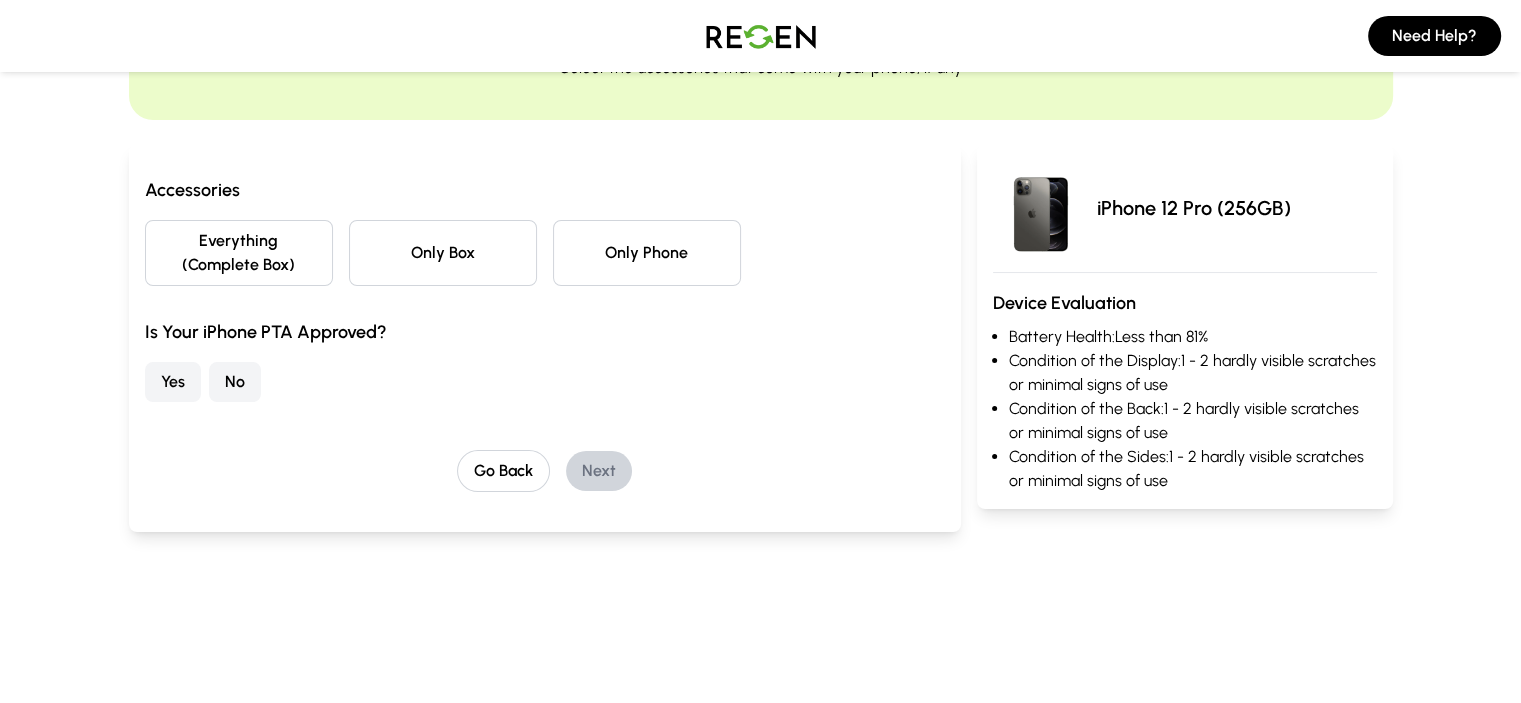 scroll, scrollTop: 100, scrollLeft: 0, axis: vertical 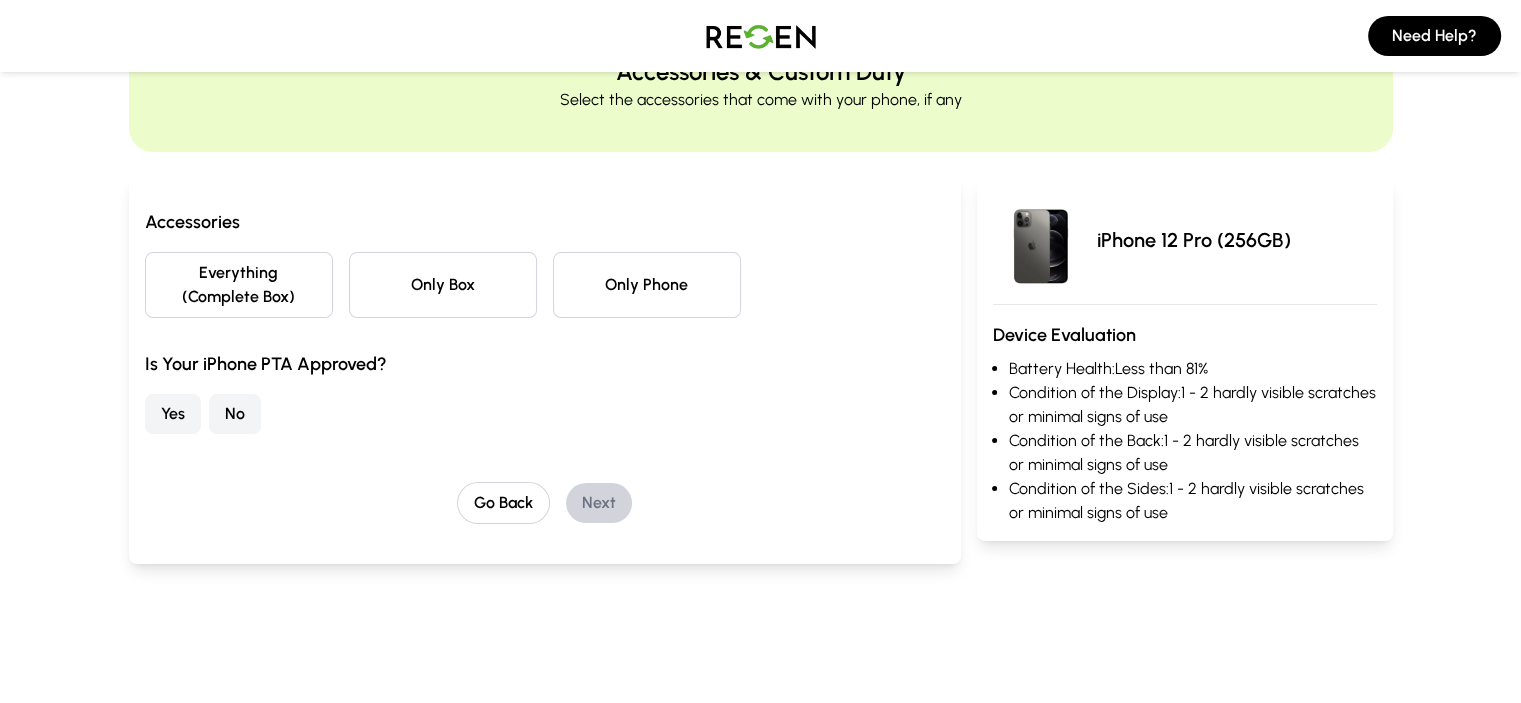 click on "Only Box" at bounding box center [443, 285] 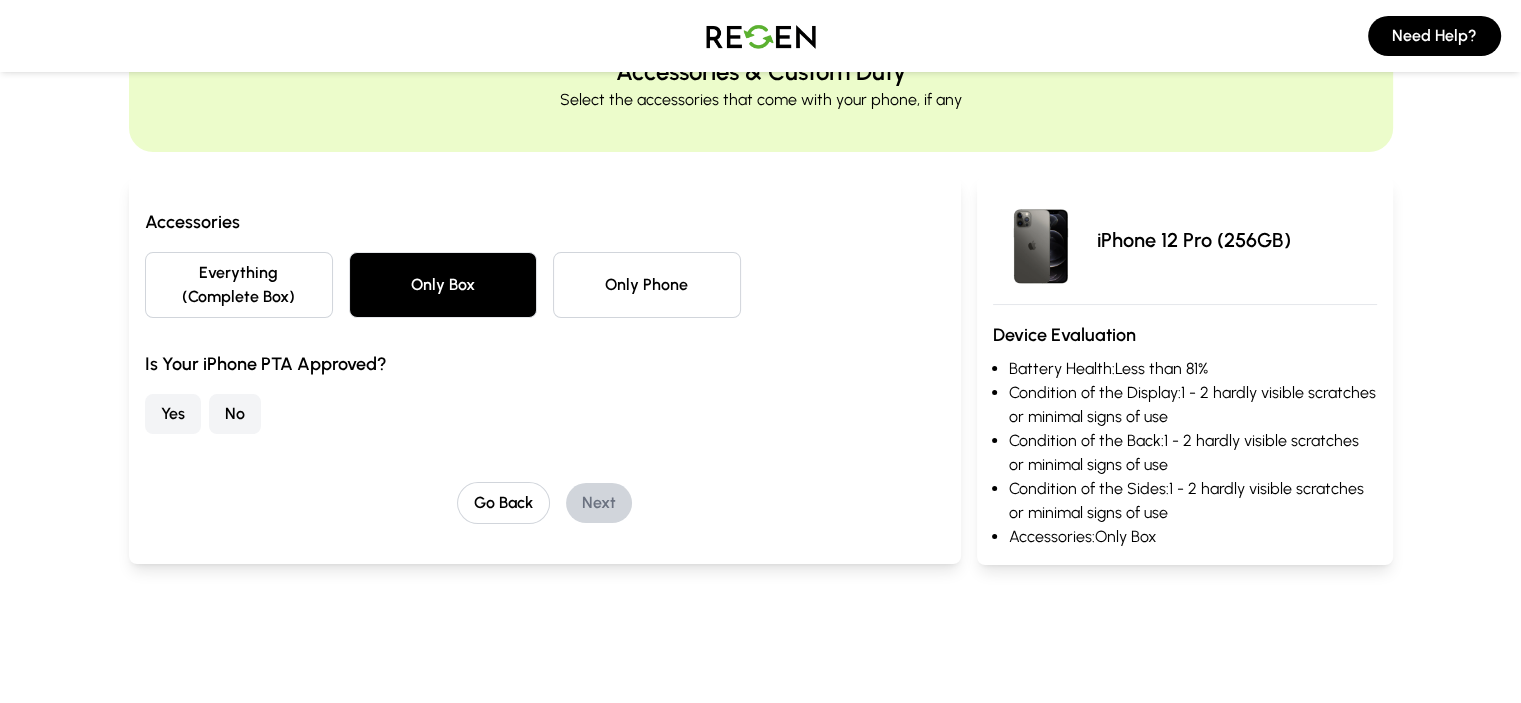 click on "Yes" at bounding box center (173, 414) 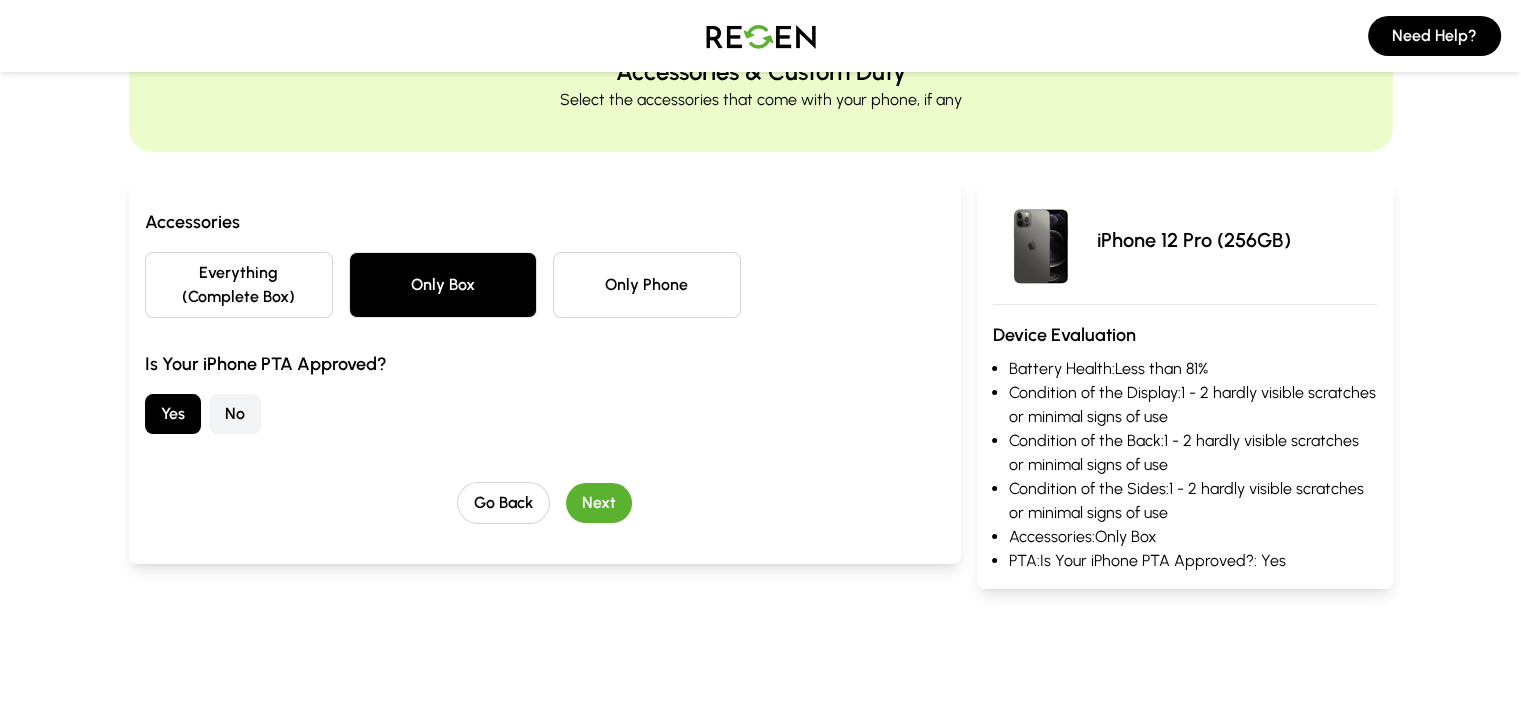 click on "Next" at bounding box center (599, 503) 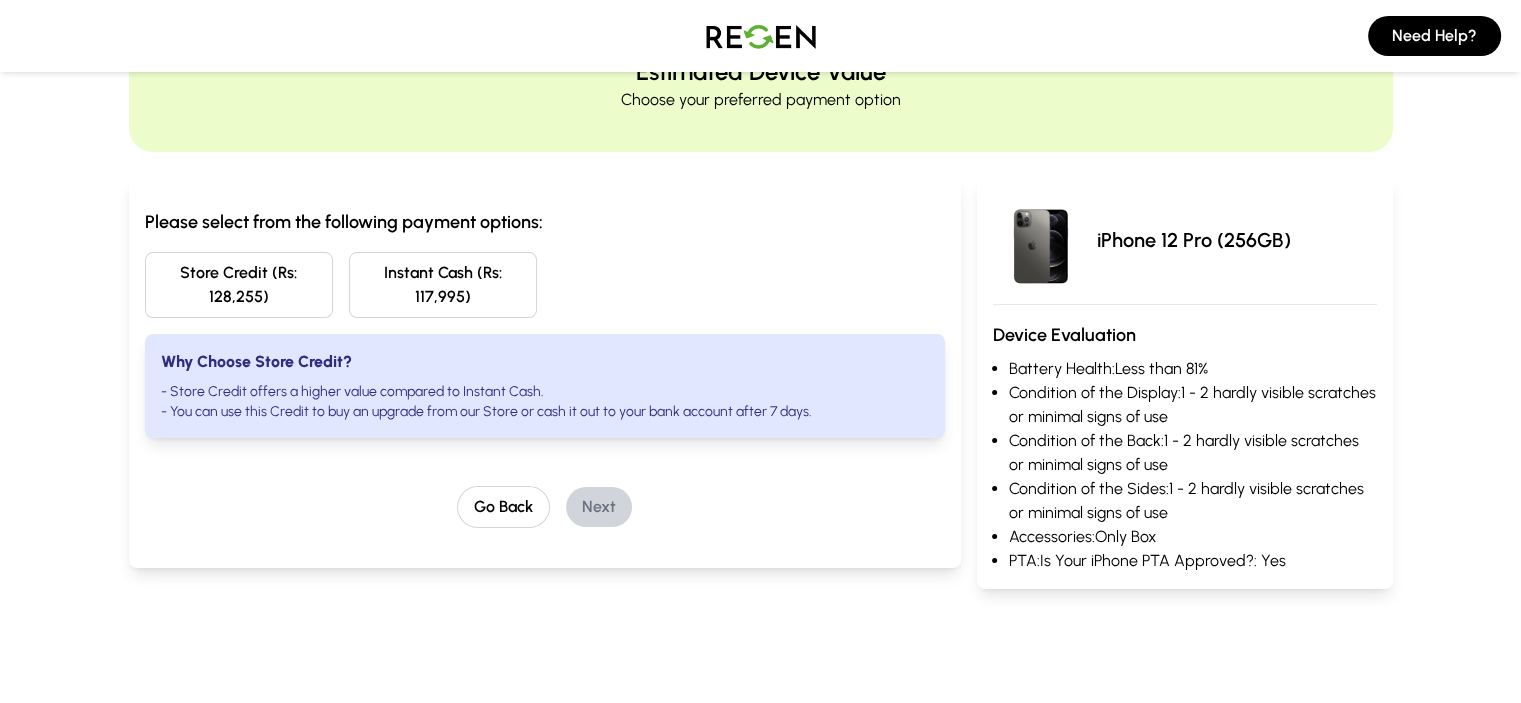 click on "Please select from the following payment options:  Store Credit (Rs: 128,255) Instant Cash (Rs: 117,995) Why Choose Store Credit? - Store Credit offers a higher value compared to Instant Cash. - You can use this Credit to buy an upgrade from our Store or cash it out to your bank account after 7 days. Go Back Next" at bounding box center [545, 396] 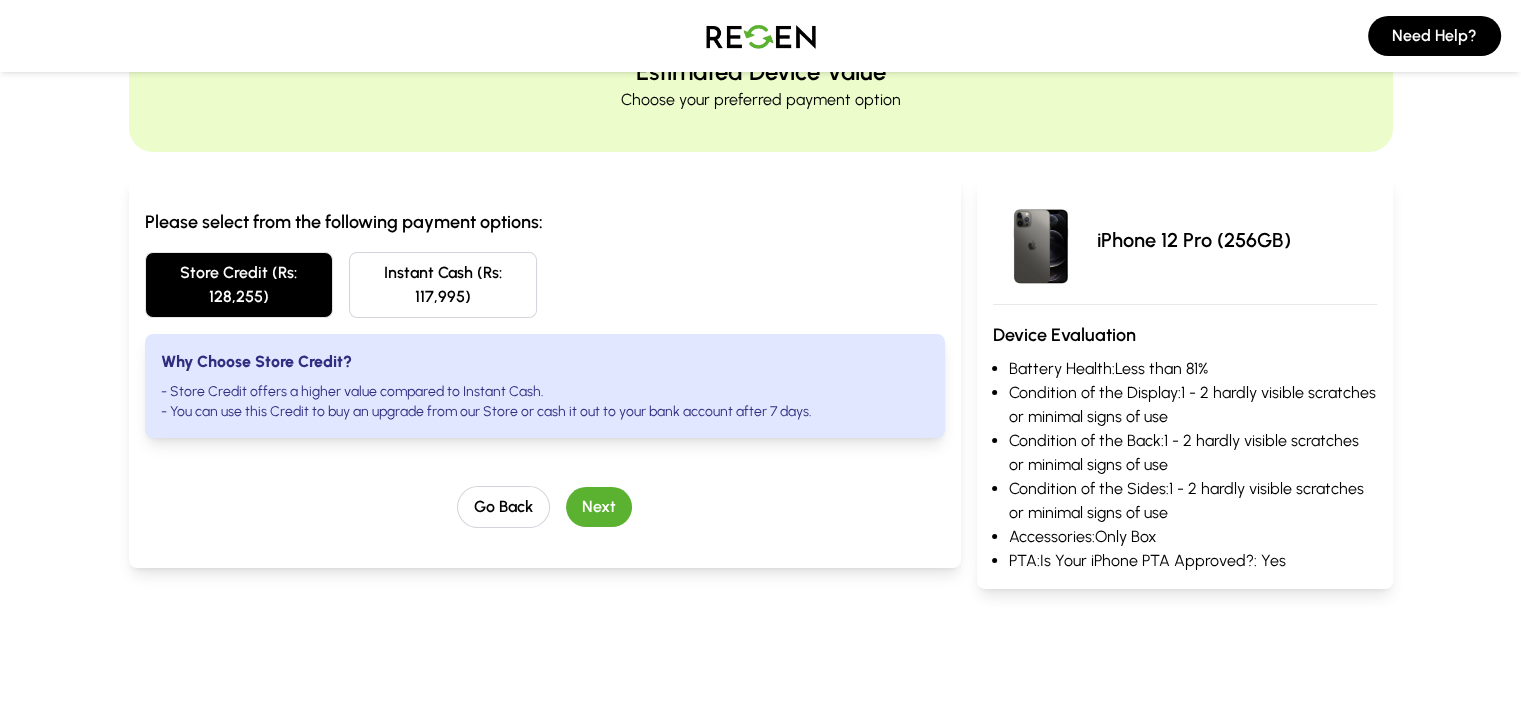 click on "- You can use this Credit to buy an upgrade from our Store or cash it out to your bank account after 7 days." at bounding box center (545, 412) 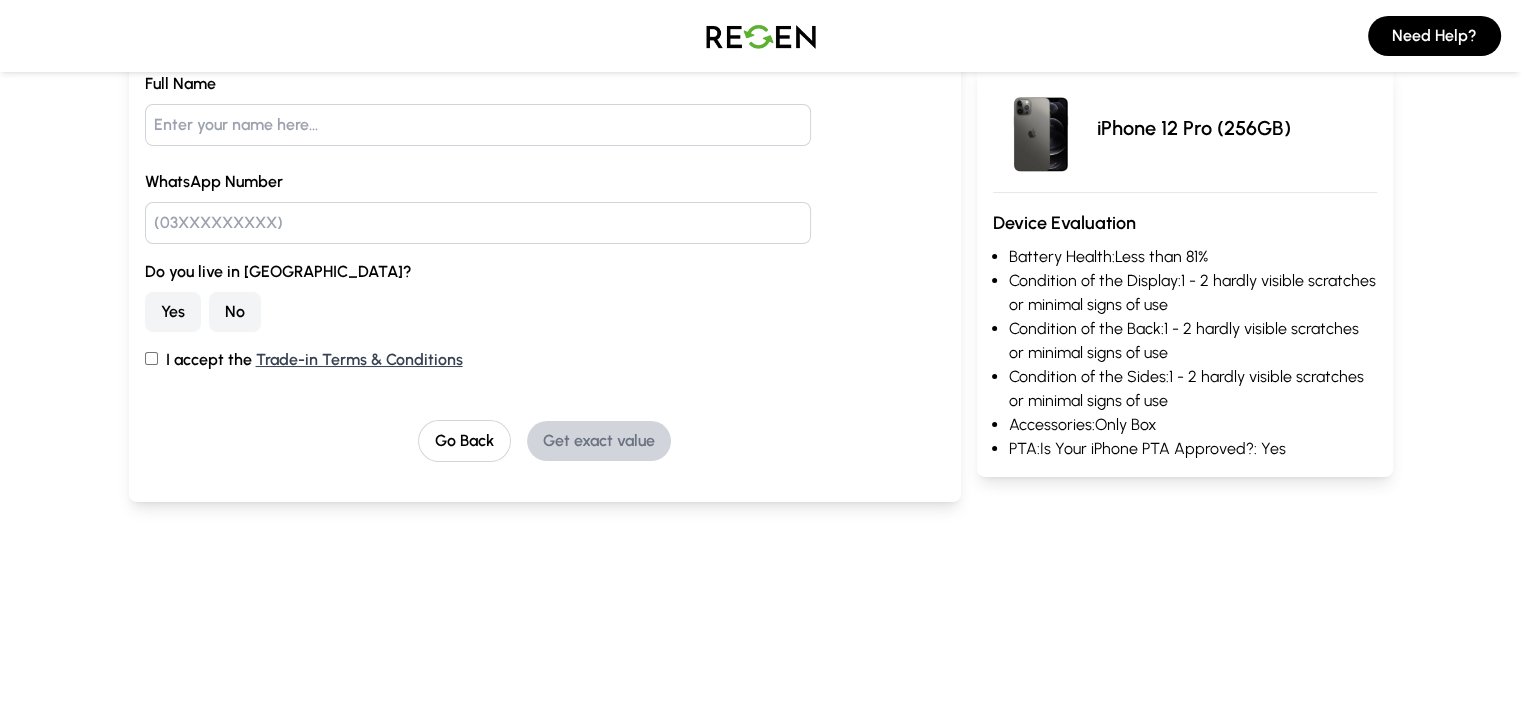 scroll, scrollTop: 300, scrollLeft: 0, axis: vertical 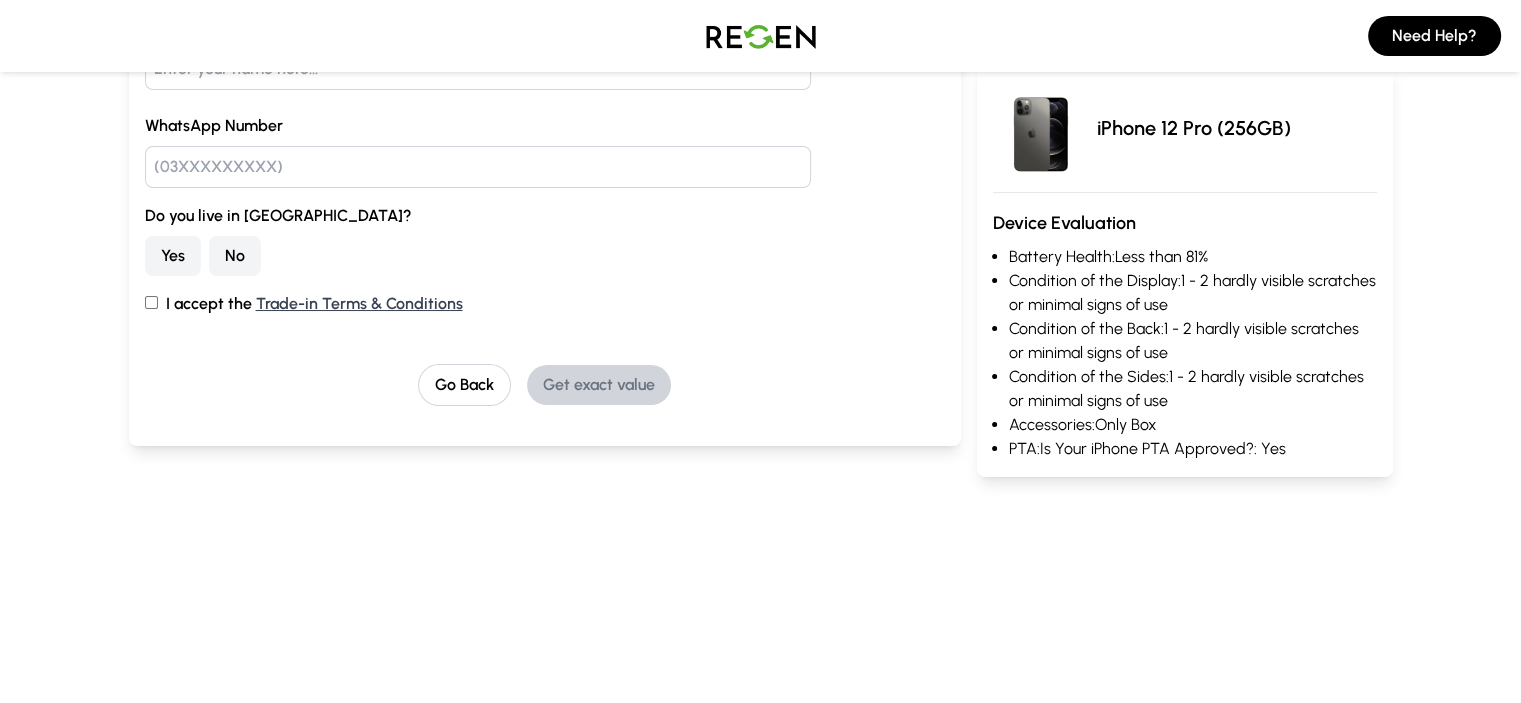 click on "Yes" at bounding box center (173, 256) 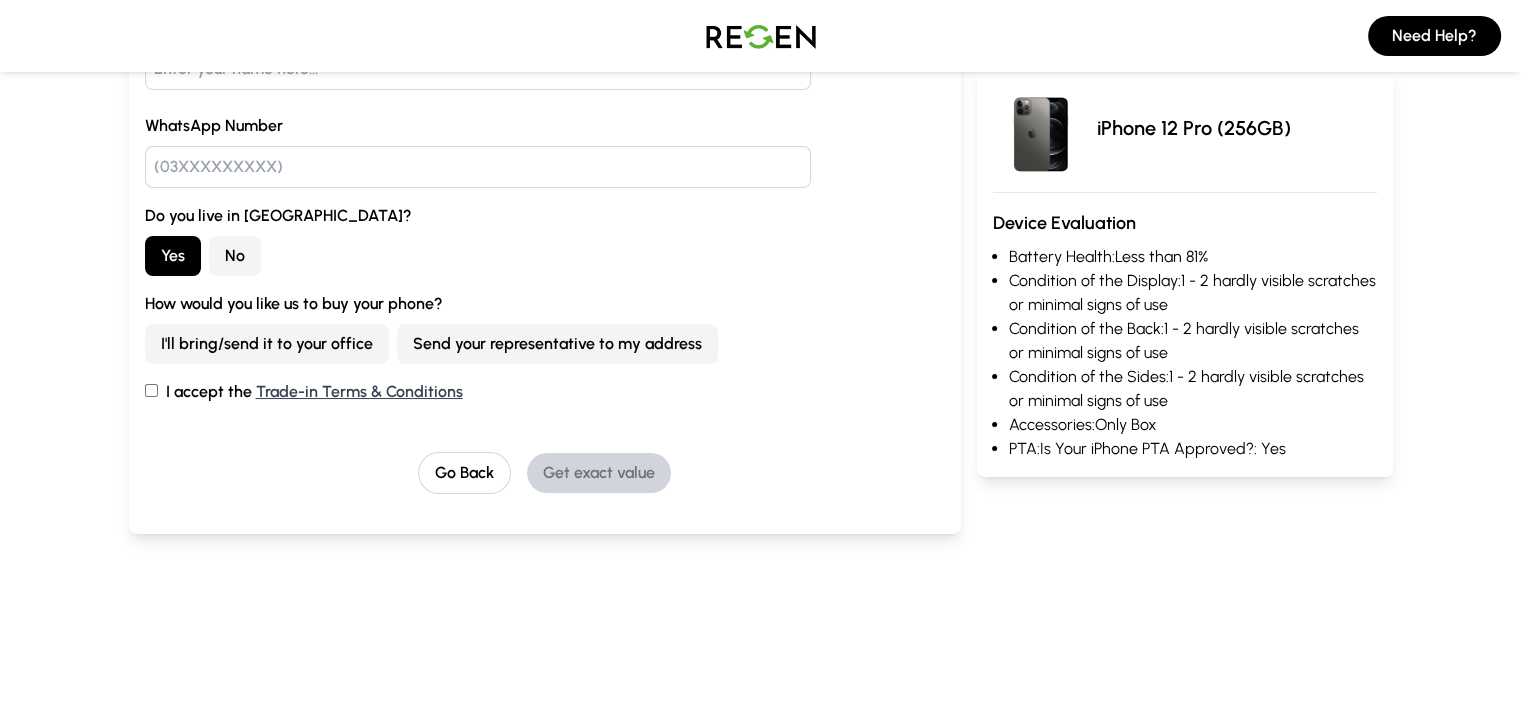 click on "I accept the   Trade-in Terms & Conditions" at bounding box center (151, 390) 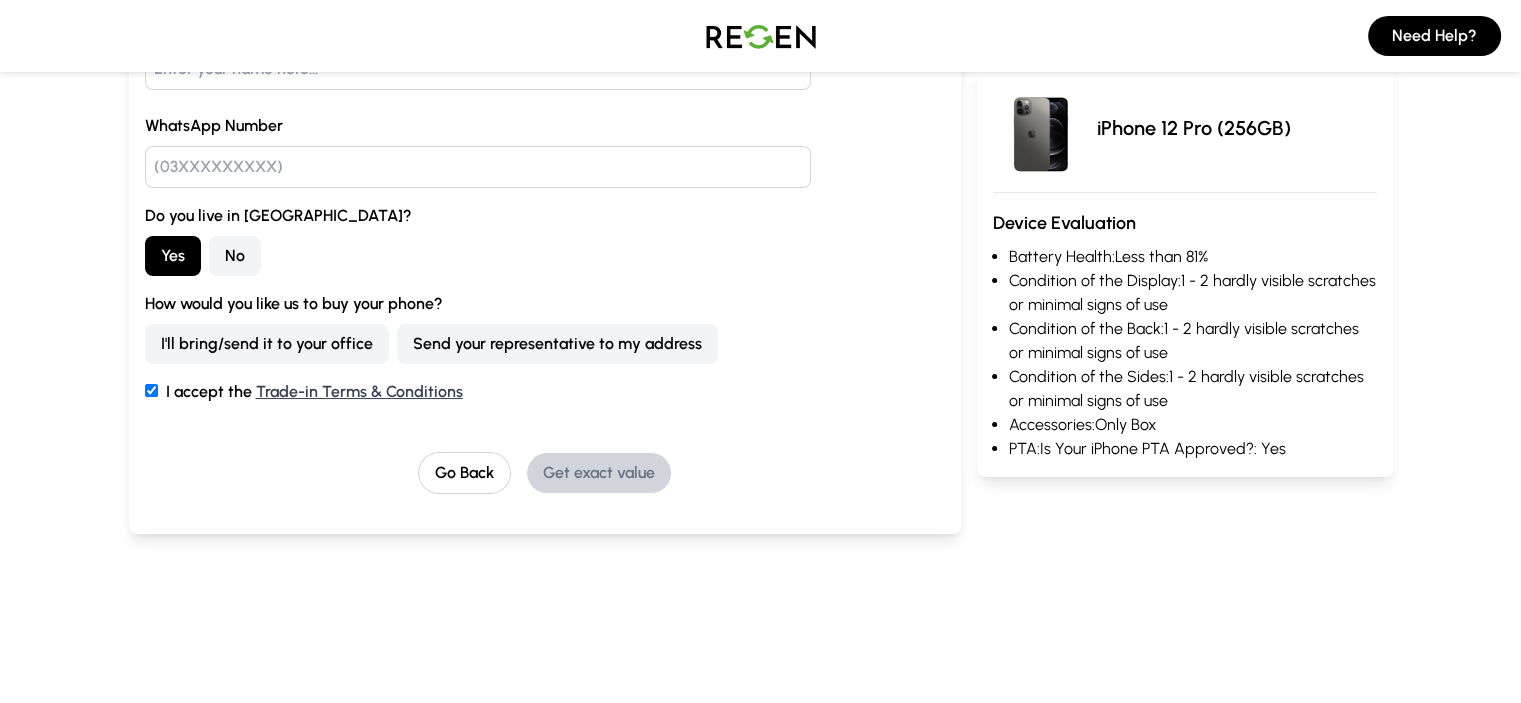 checkbox on "true" 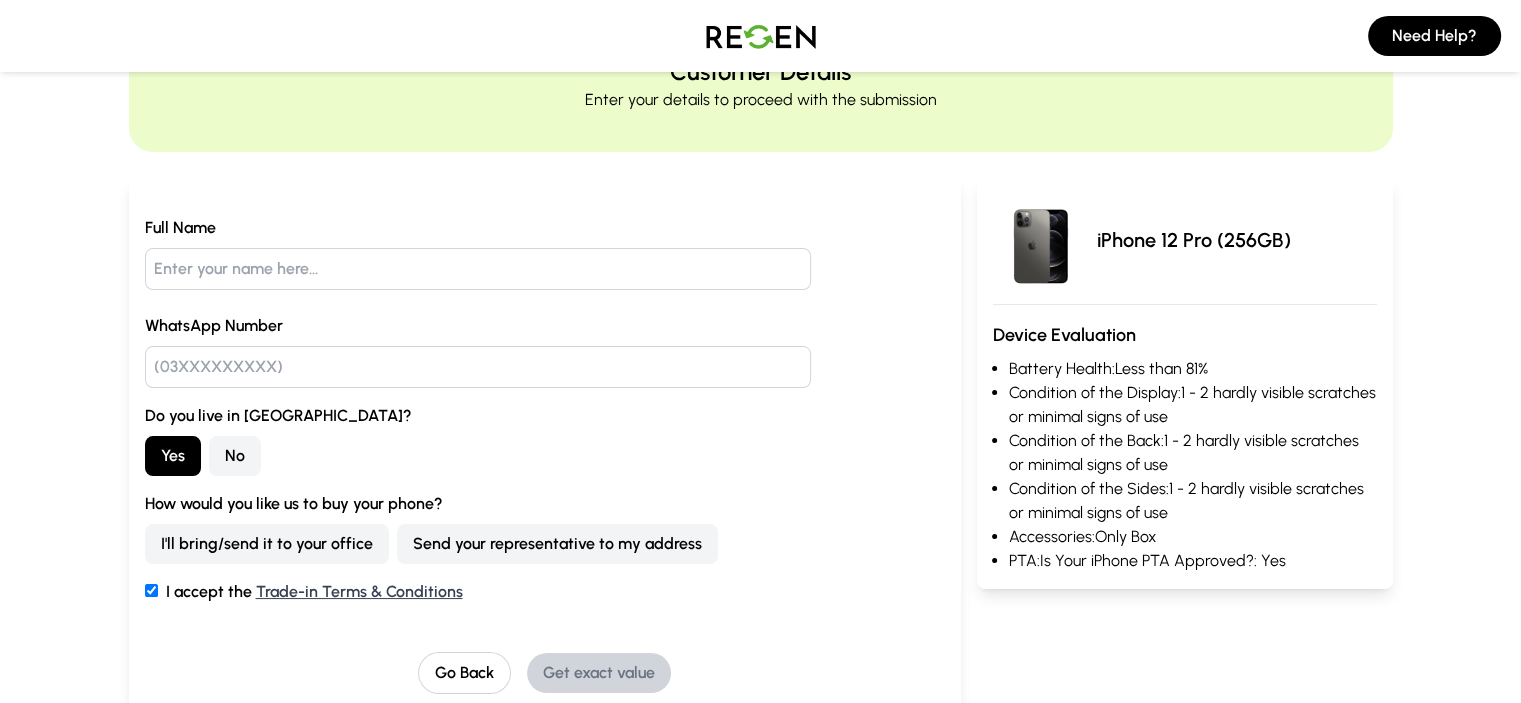 click at bounding box center [478, 269] 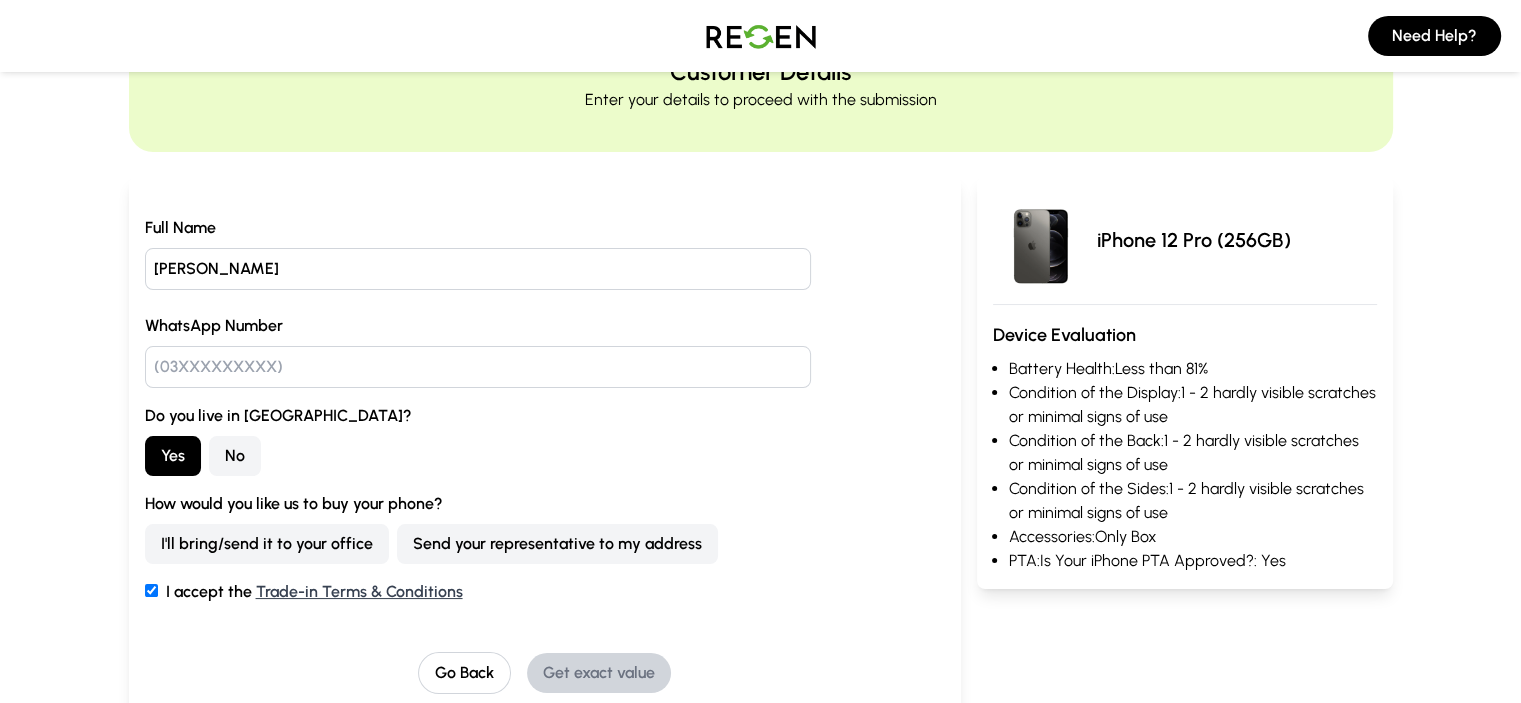 type on "[PERSON_NAME]" 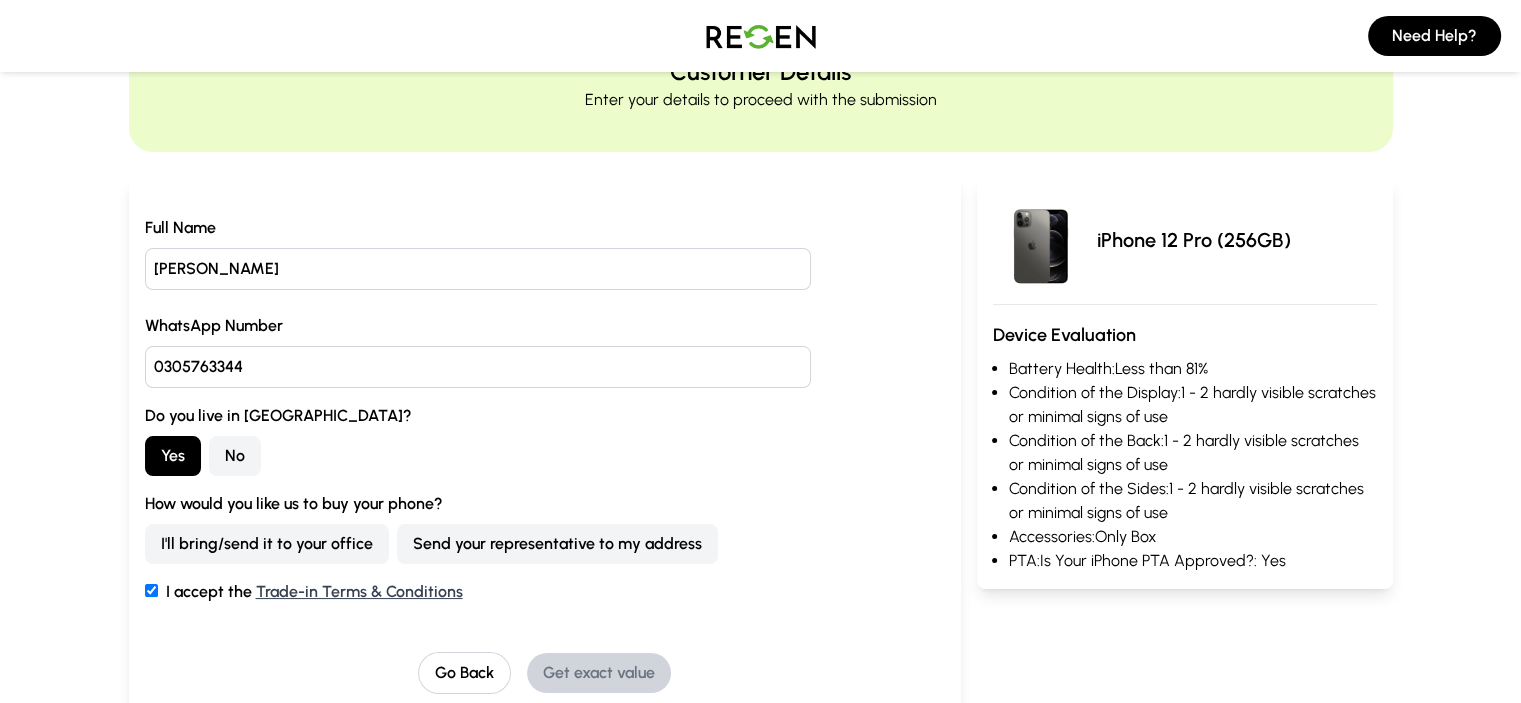 scroll, scrollTop: 300, scrollLeft: 0, axis: vertical 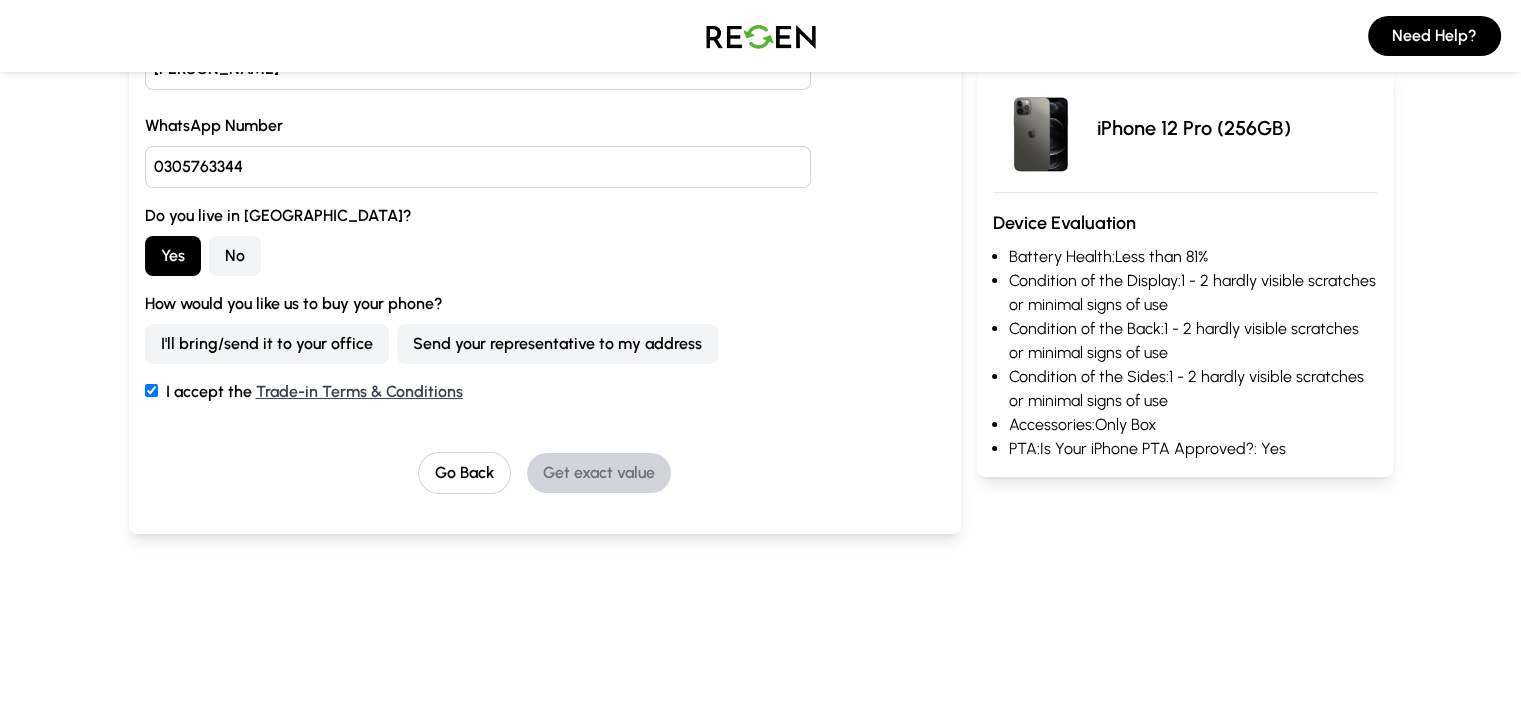 click on "Send your representative to my address" at bounding box center [557, 344] 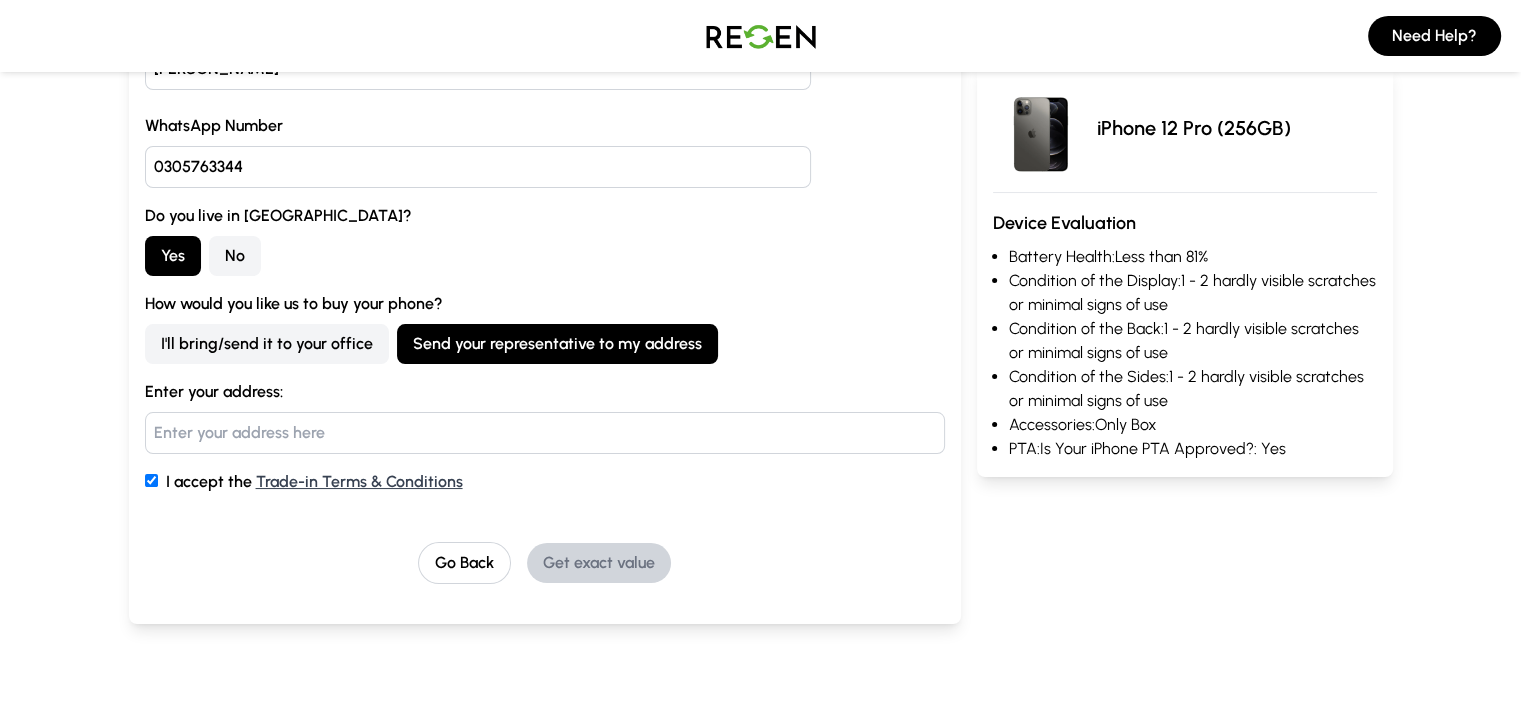 click on "I'll bring/send it to your office" at bounding box center (267, 344) 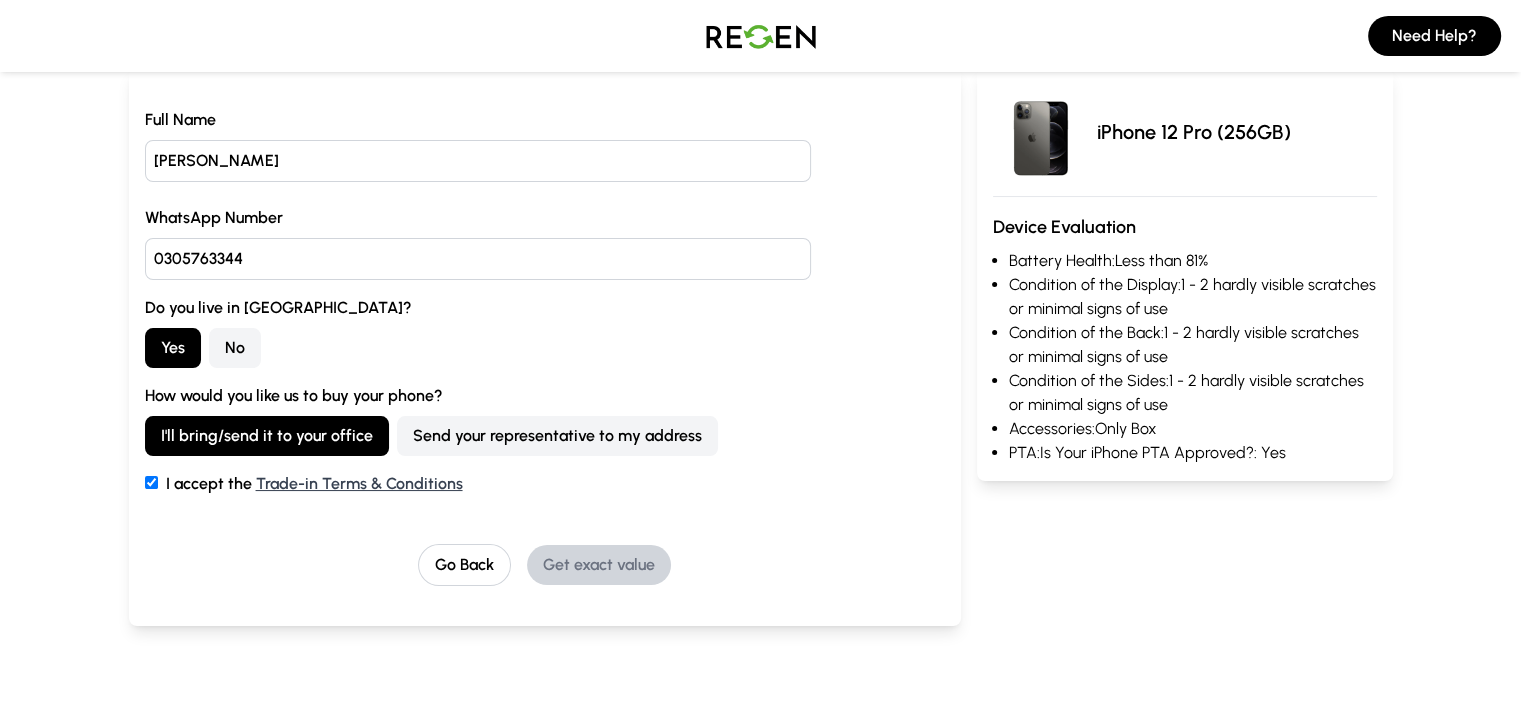 scroll, scrollTop: 100, scrollLeft: 0, axis: vertical 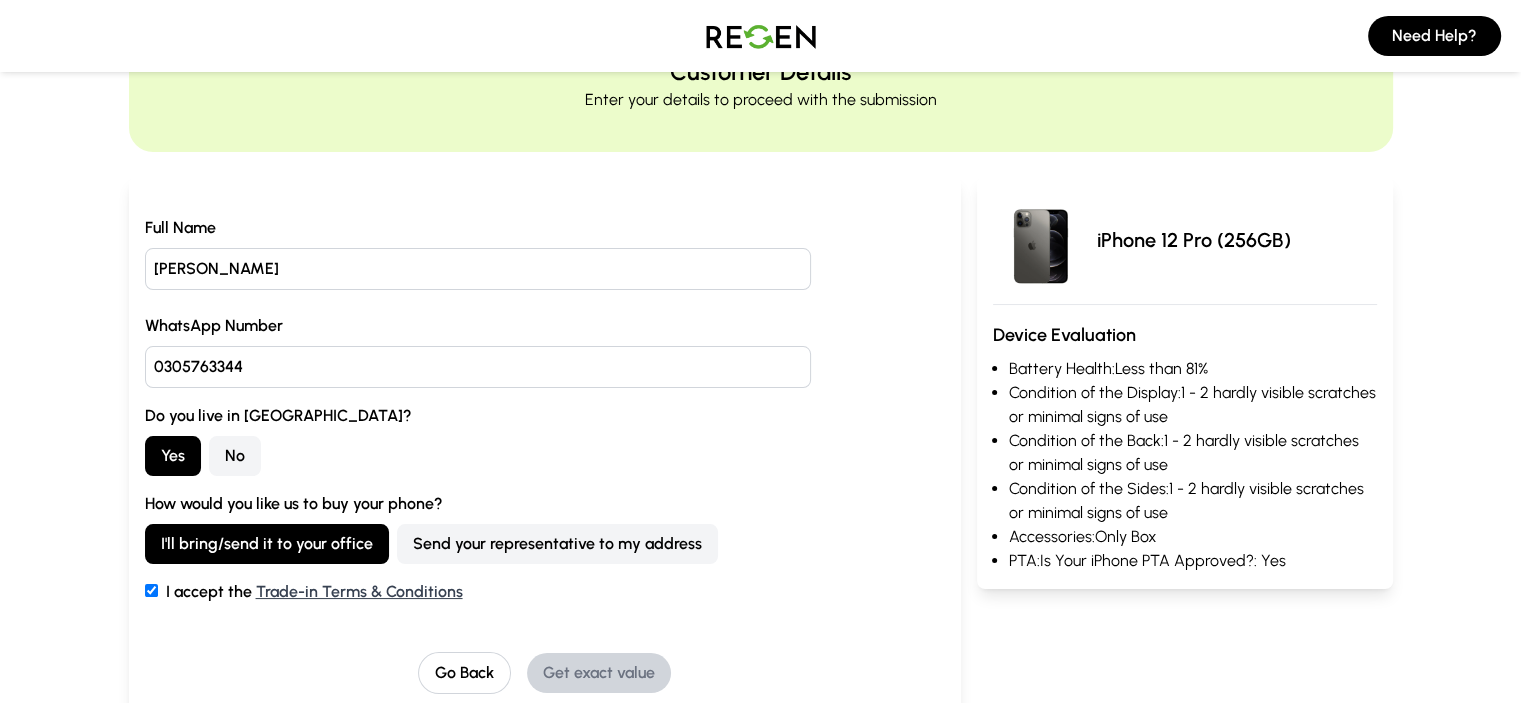 click on "0305763344" at bounding box center [478, 367] 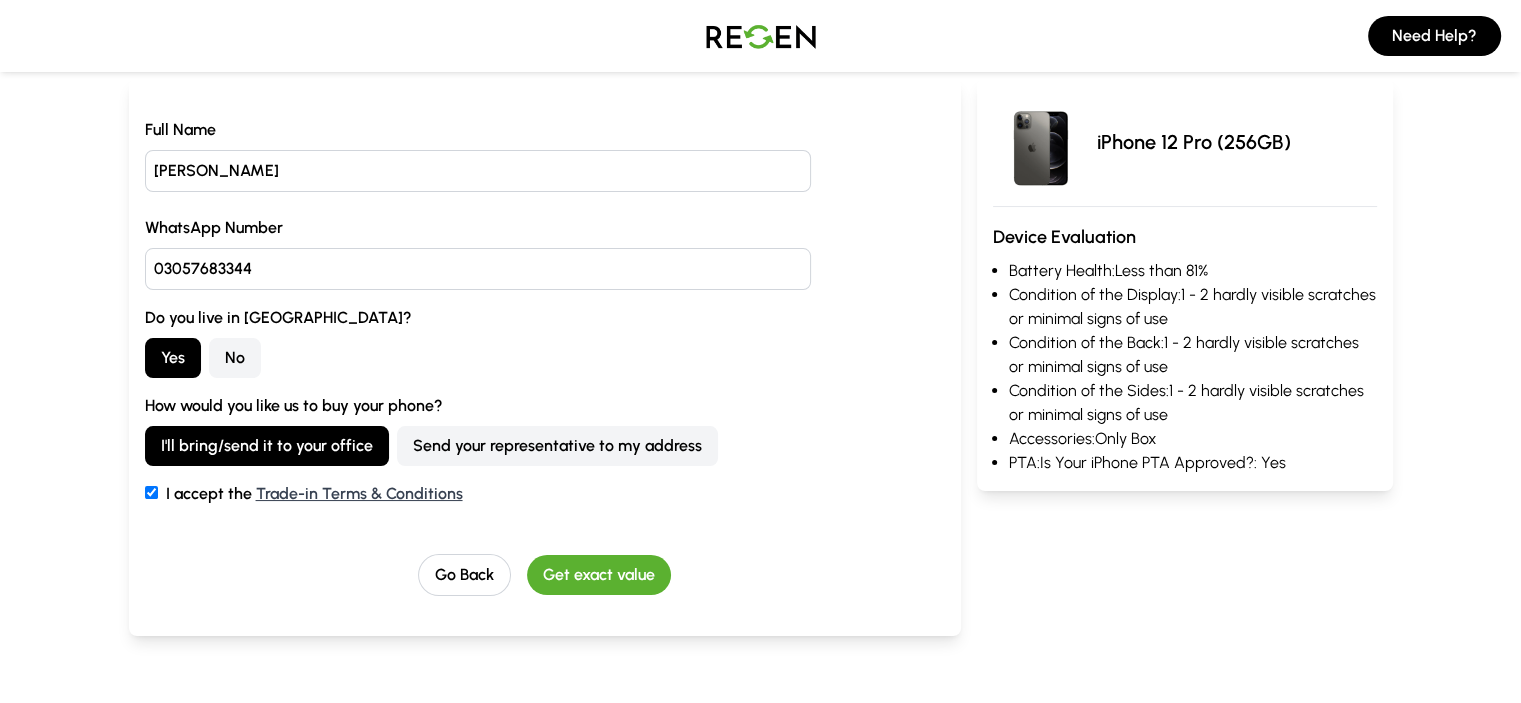 scroll, scrollTop: 200, scrollLeft: 0, axis: vertical 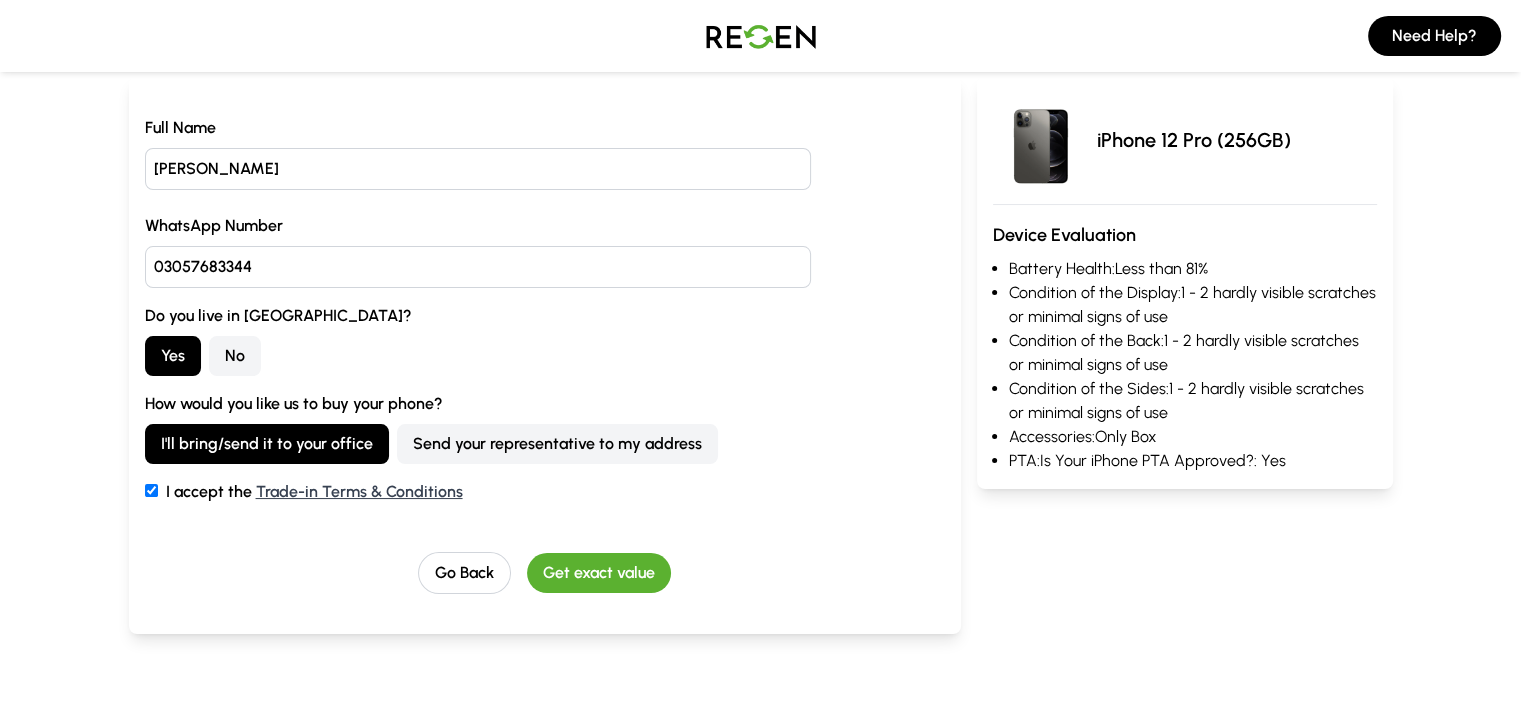 type on "03057683344" 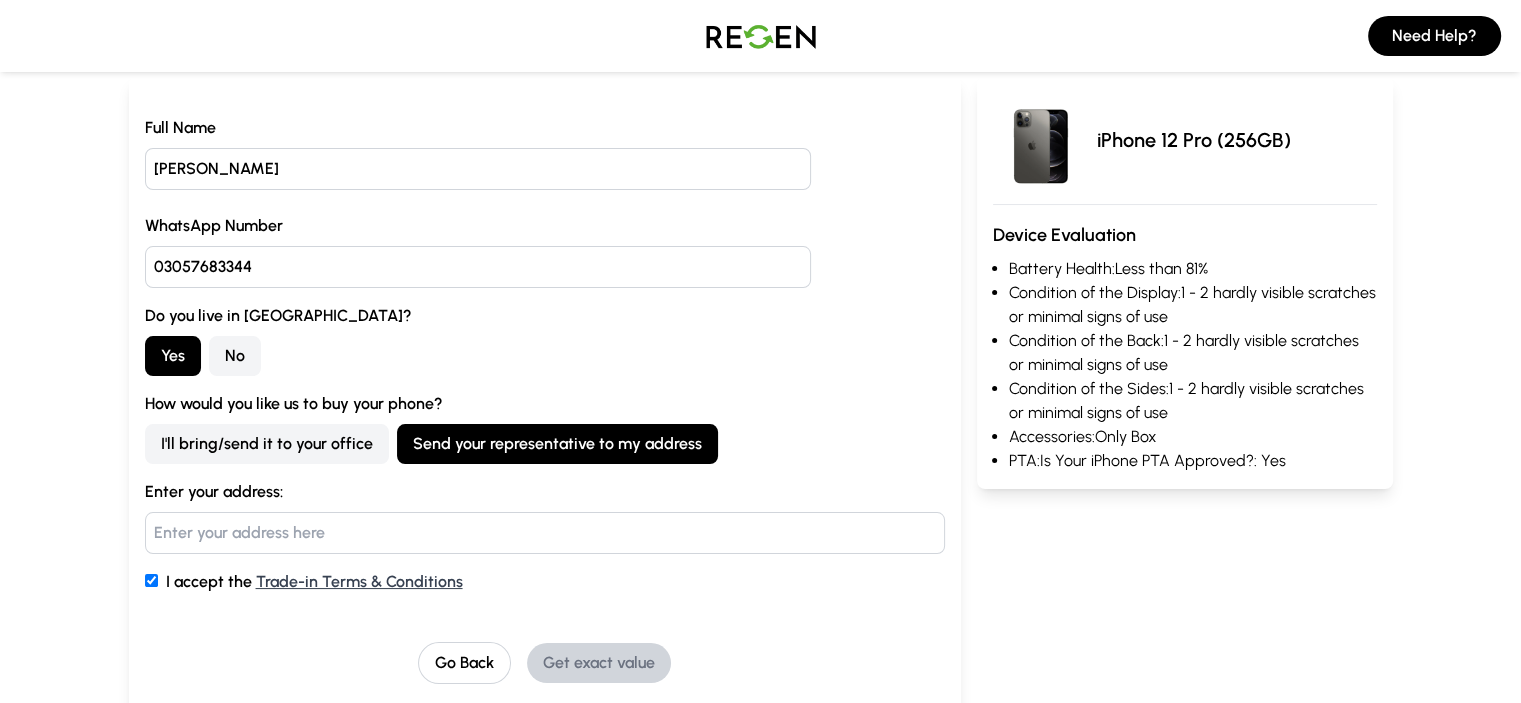click on "I'll bring/send it to your office" at bounding box center [267, 444] 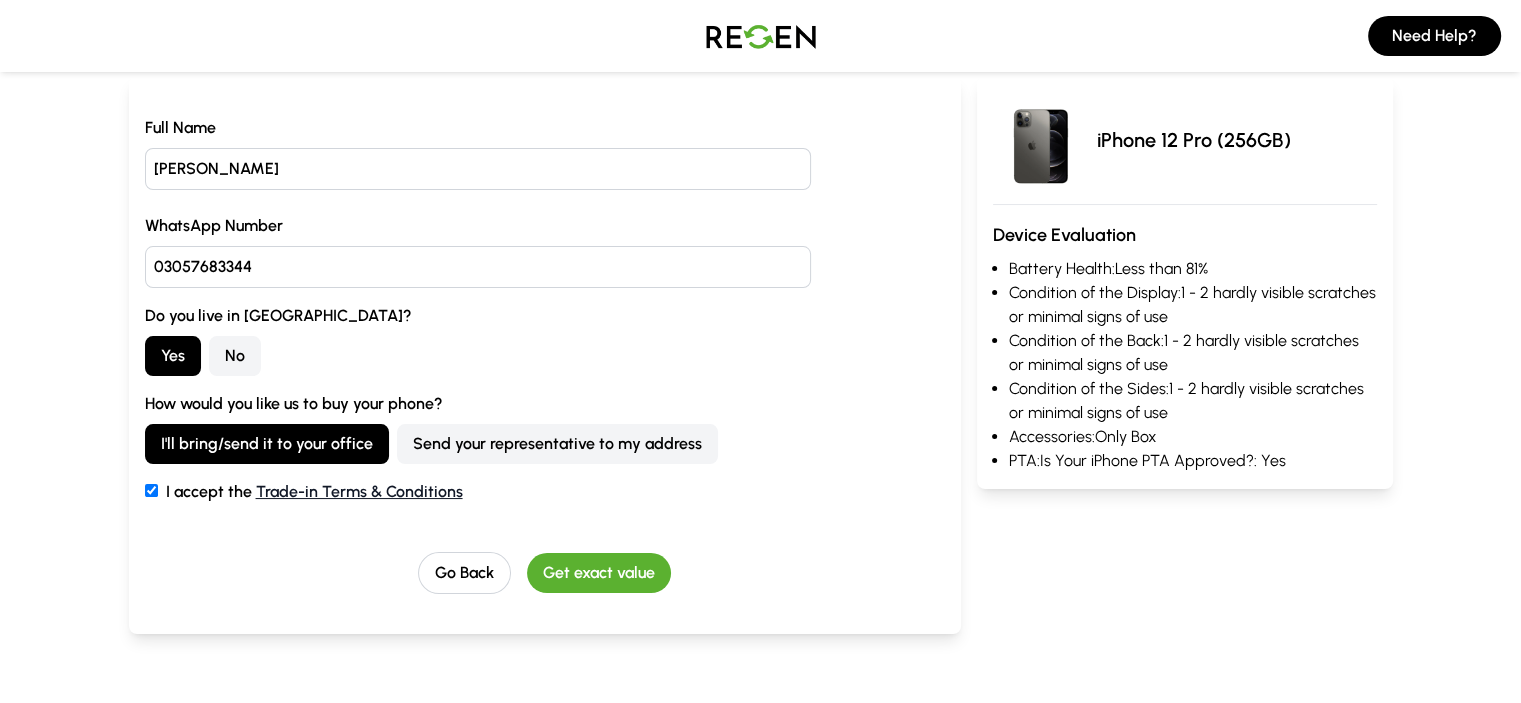 click on "Trade-in Terms & Conditions" at bounding box center (359, 491) 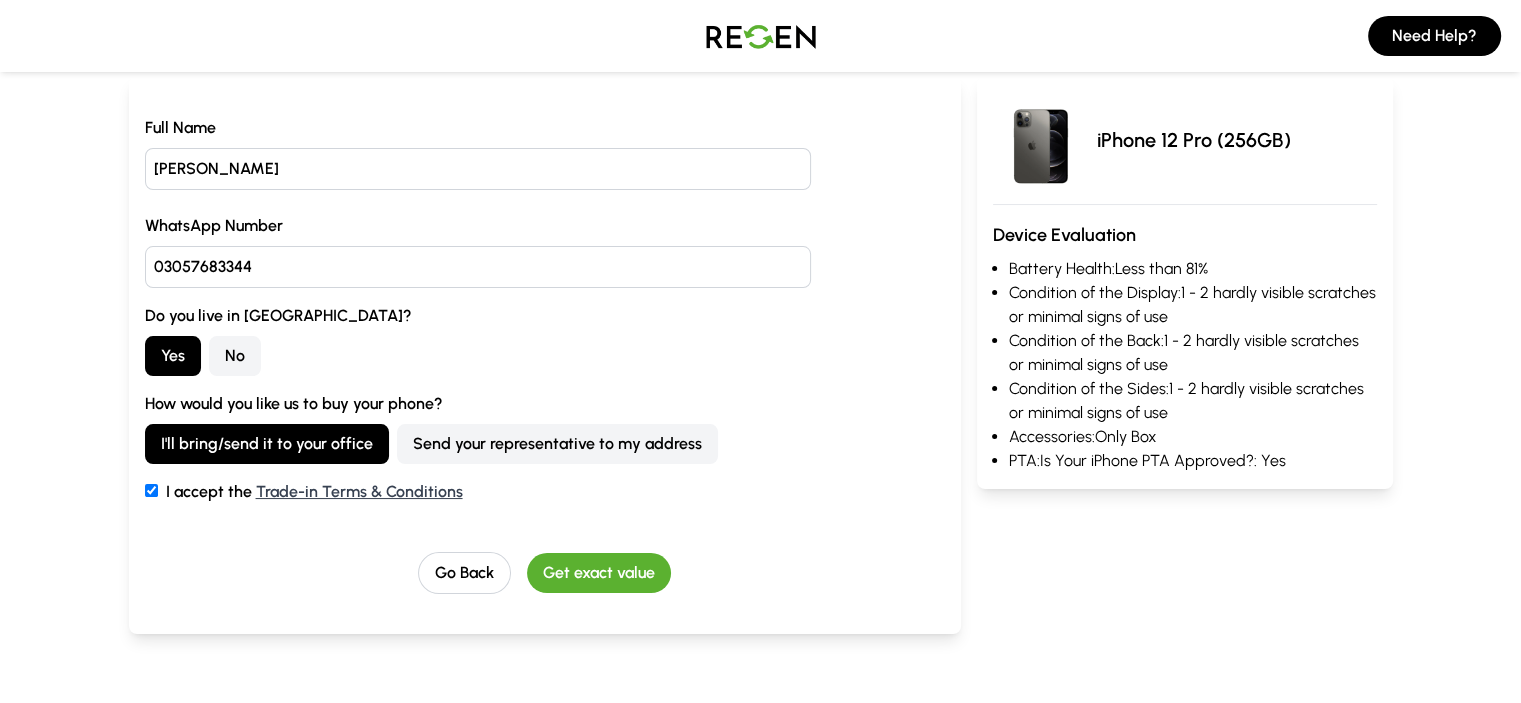 scroll, scrollTop: 0, scrollLeft: 0, axis: both 